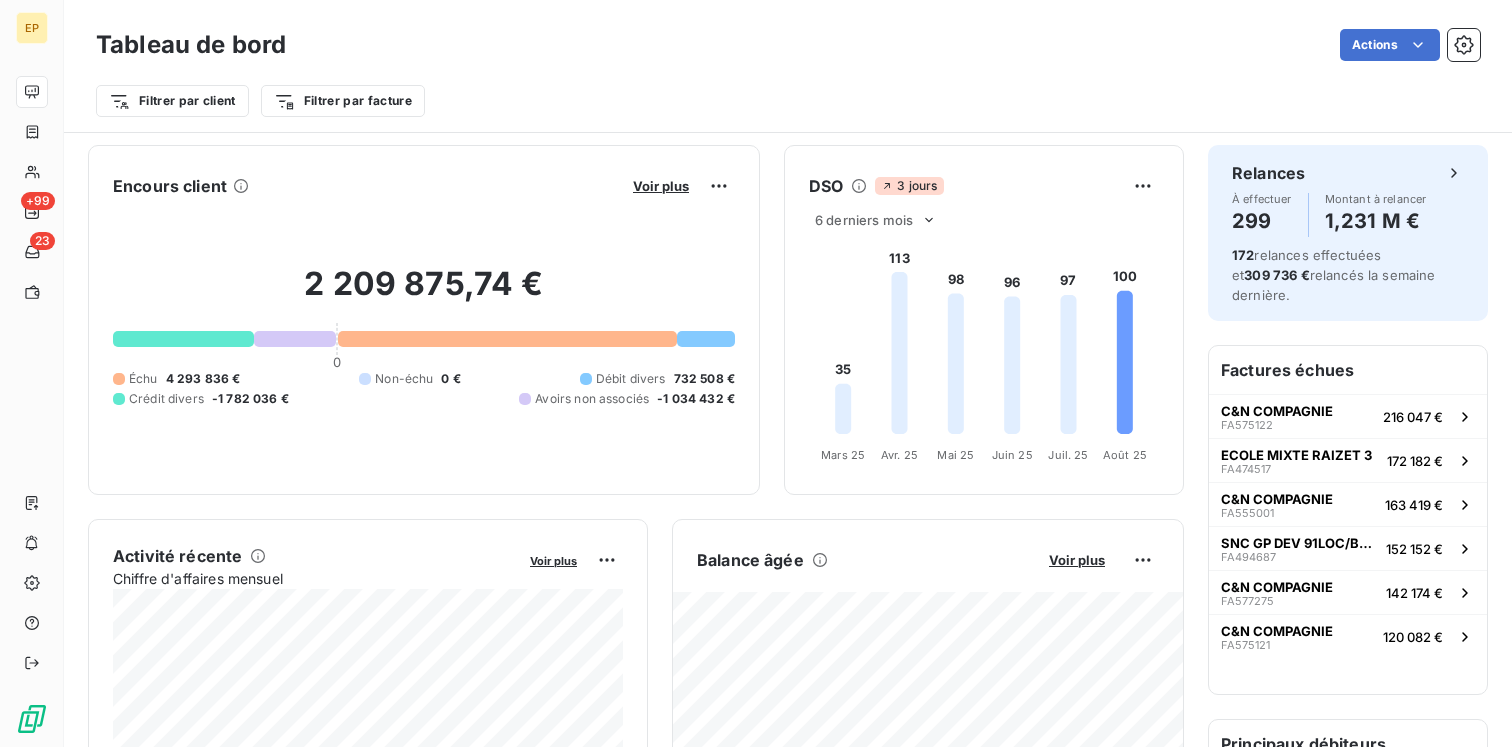 scroll, scrollTop: 0, scrollLeft: 0, axis: both 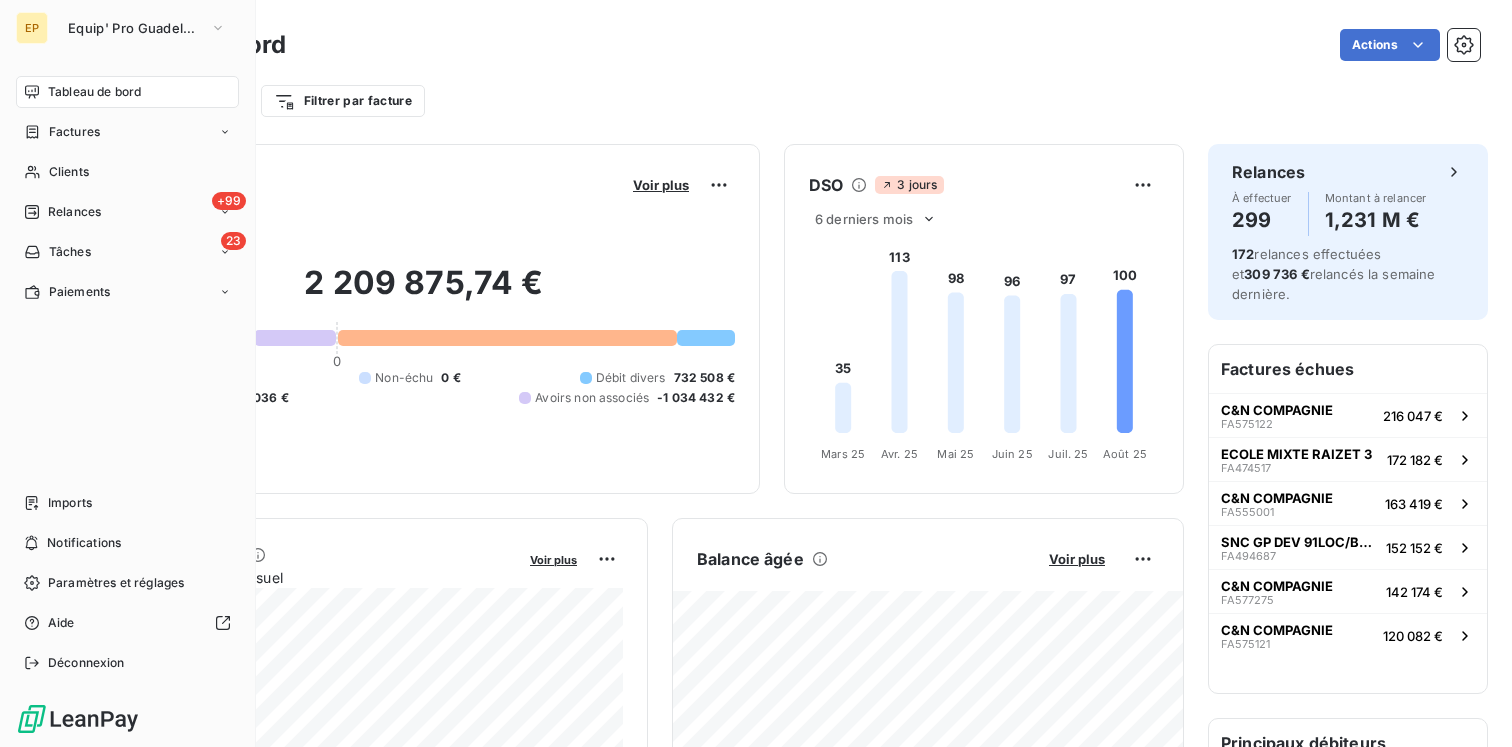 click on "Tableau de bord" at bounding box center (94, 92) 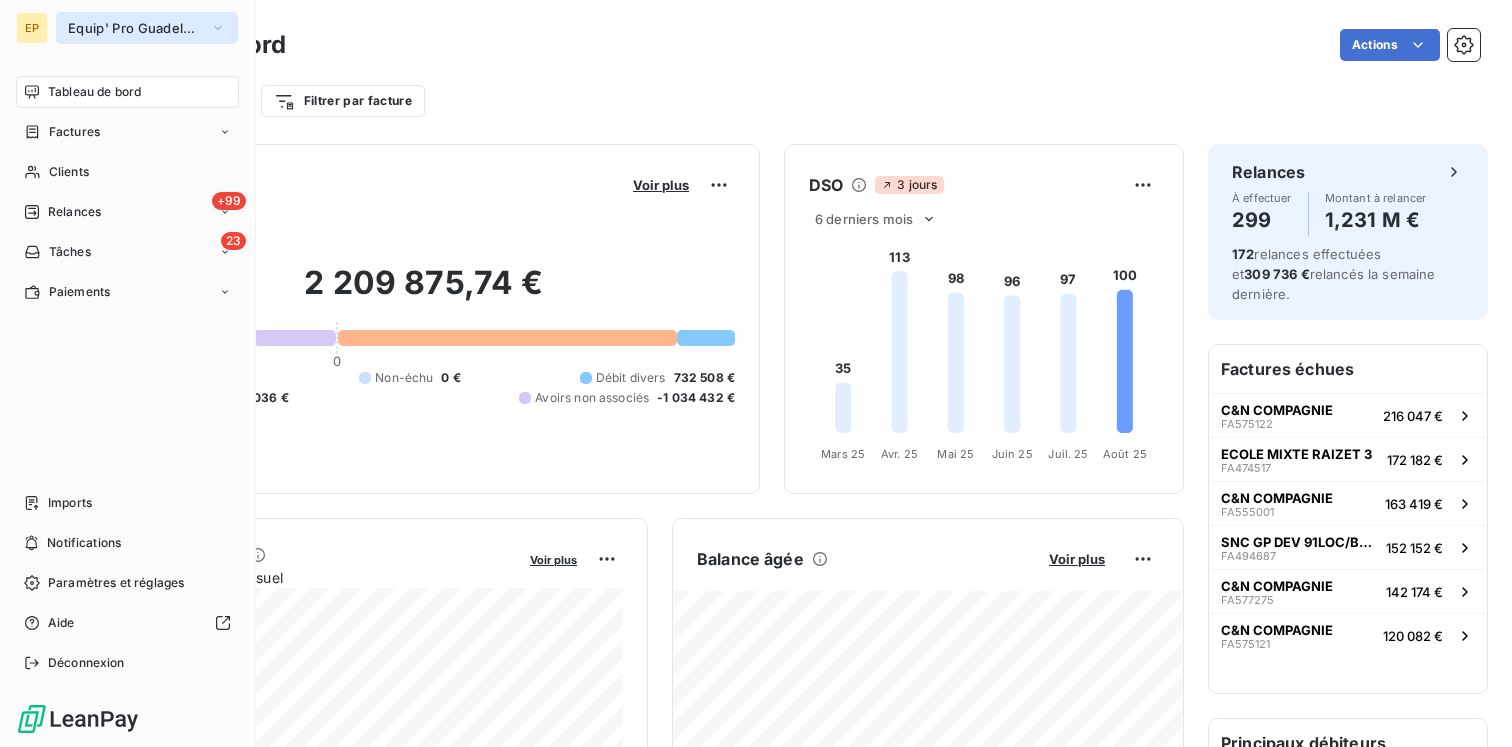 click on "Equip' Pro Guadeloupe" at bounding box center [135, 28] 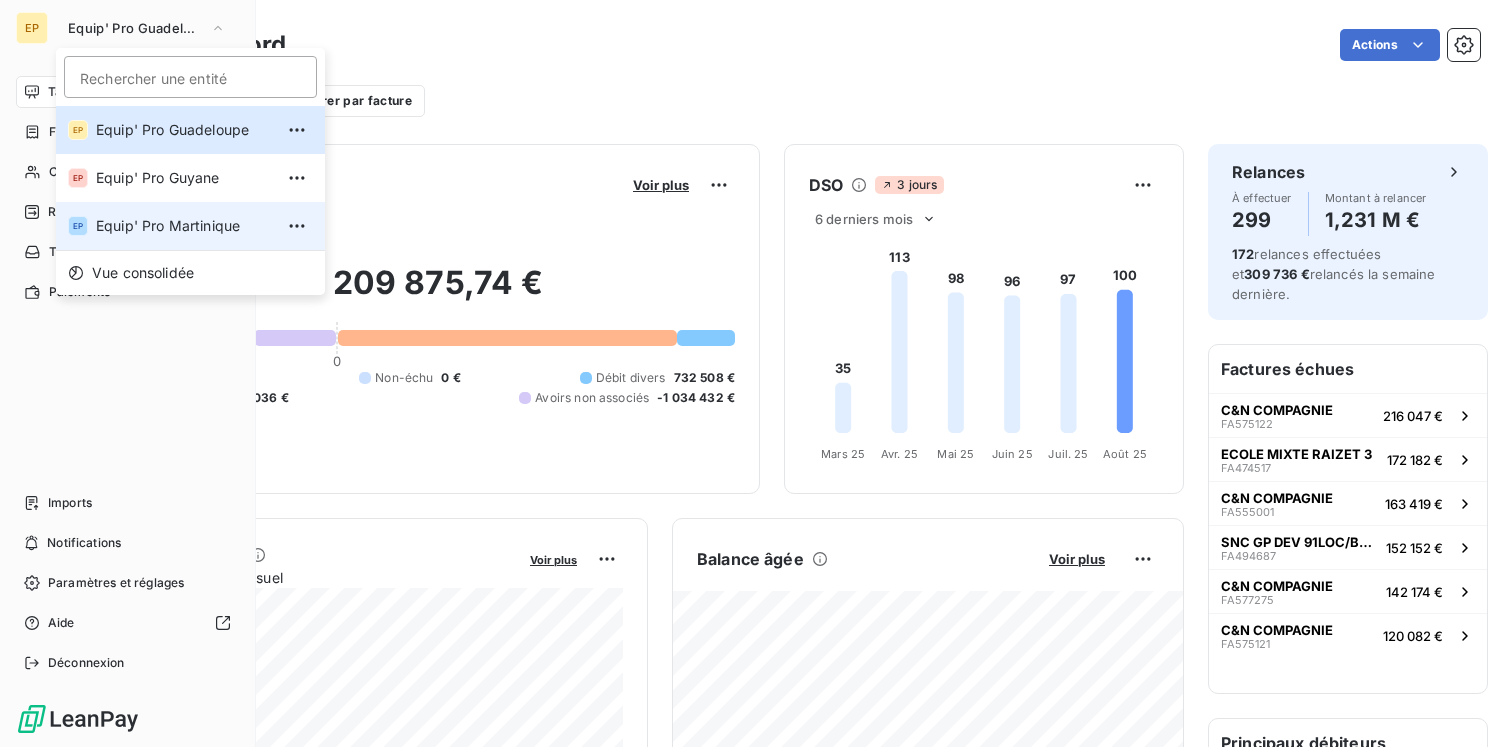 click on "Equip' Pro Martinique" at bounding box center (184, 226) 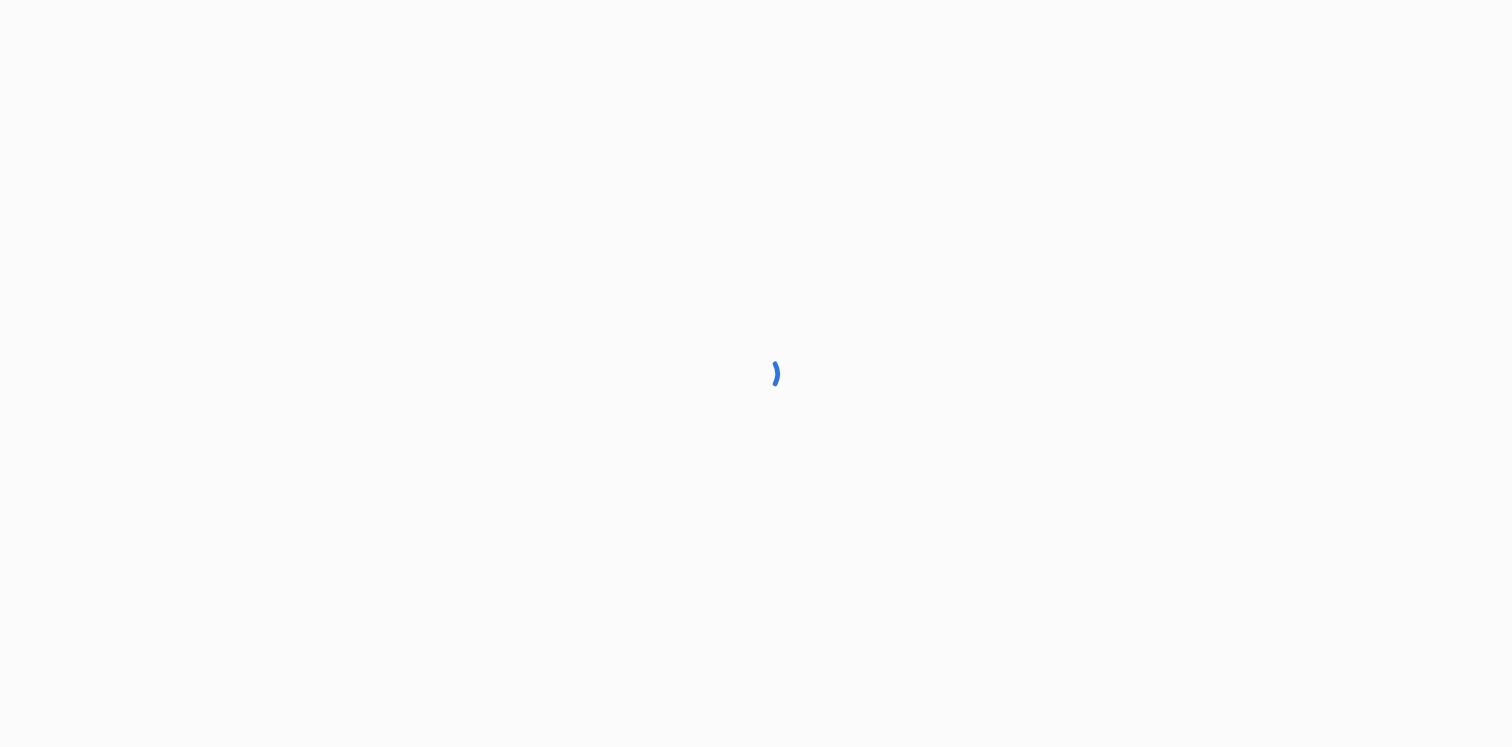 scroll, scrollTop: 0, scrollLeft: 0, axis: both 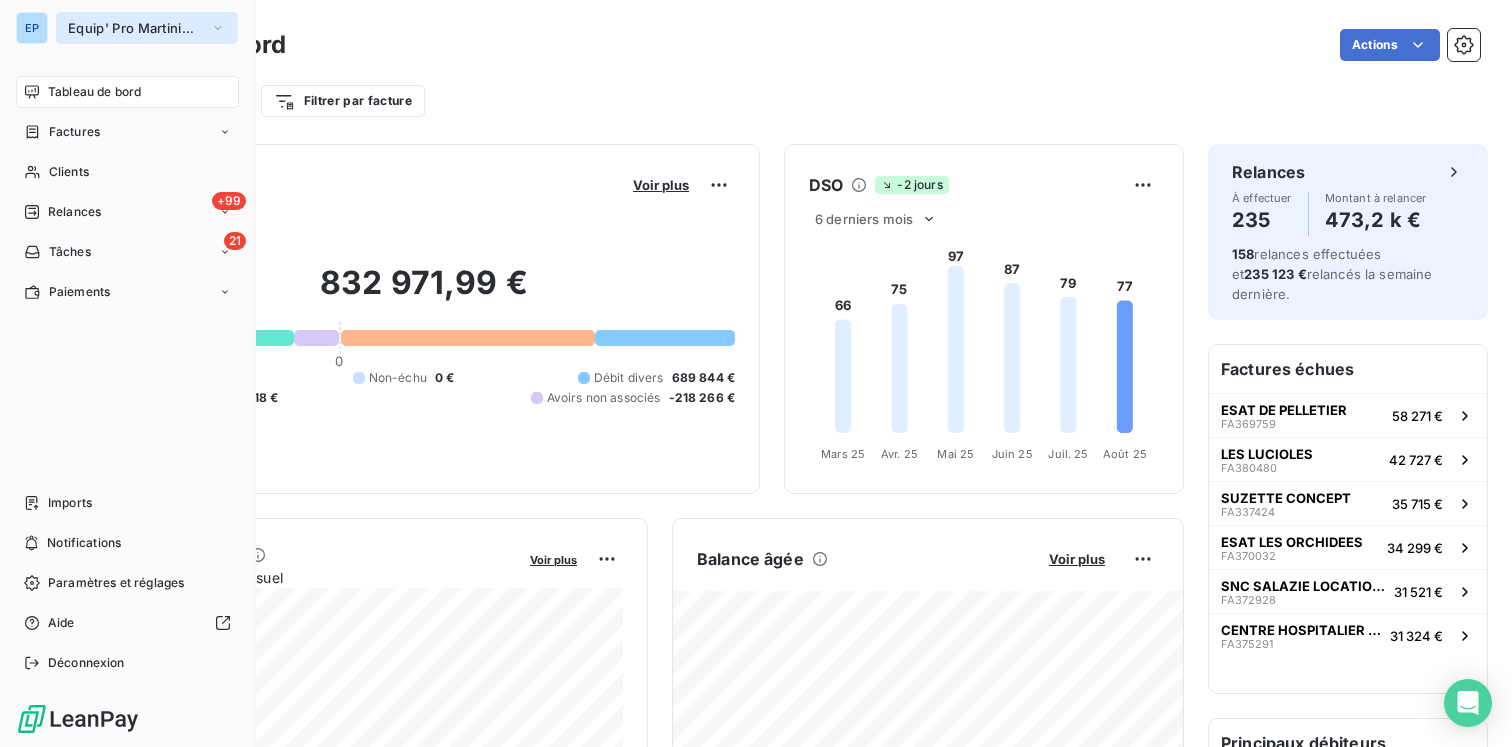 click on "Equip' Pro Martinique" at bounding box center [135, 28] 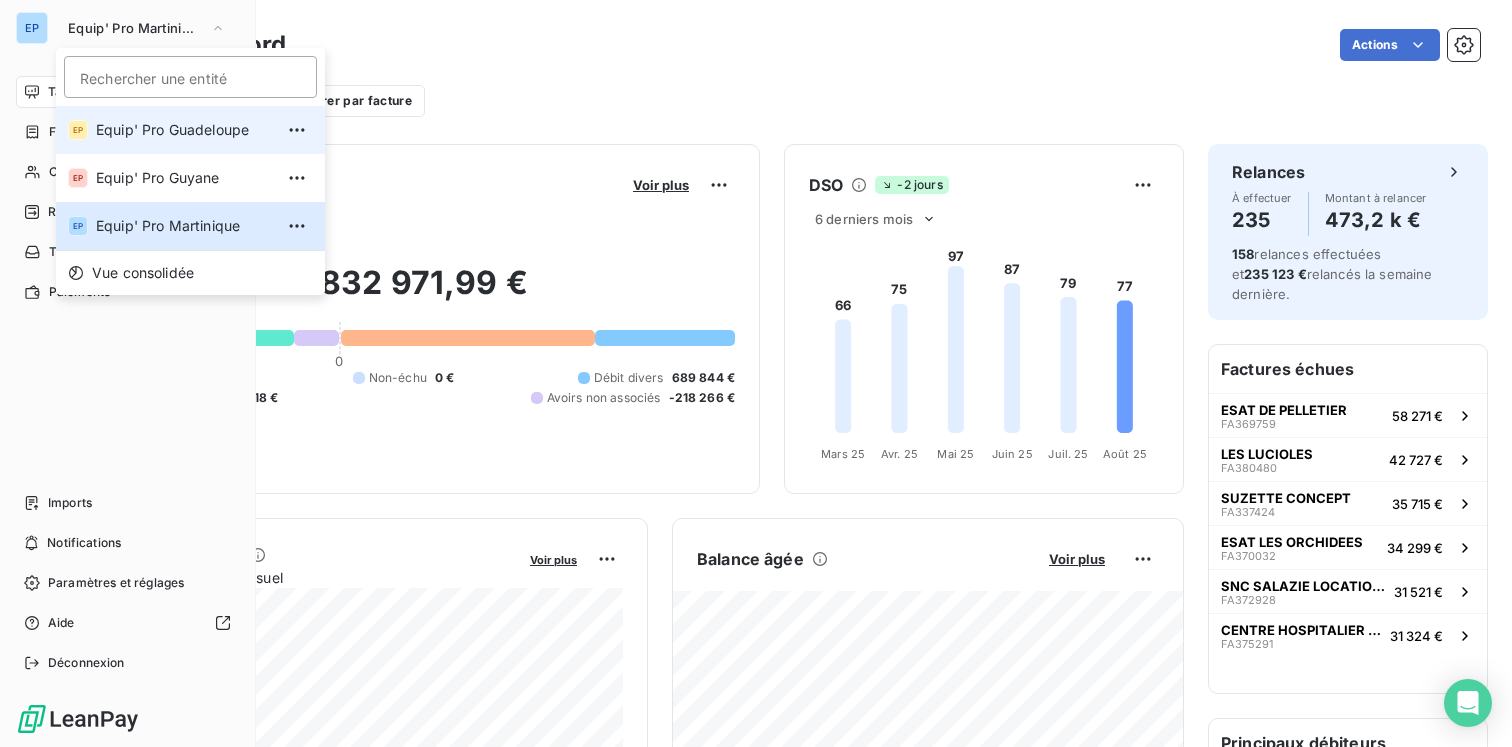 click on "Equip' Pro Guadeloupe" at bounding box center [184, 130] 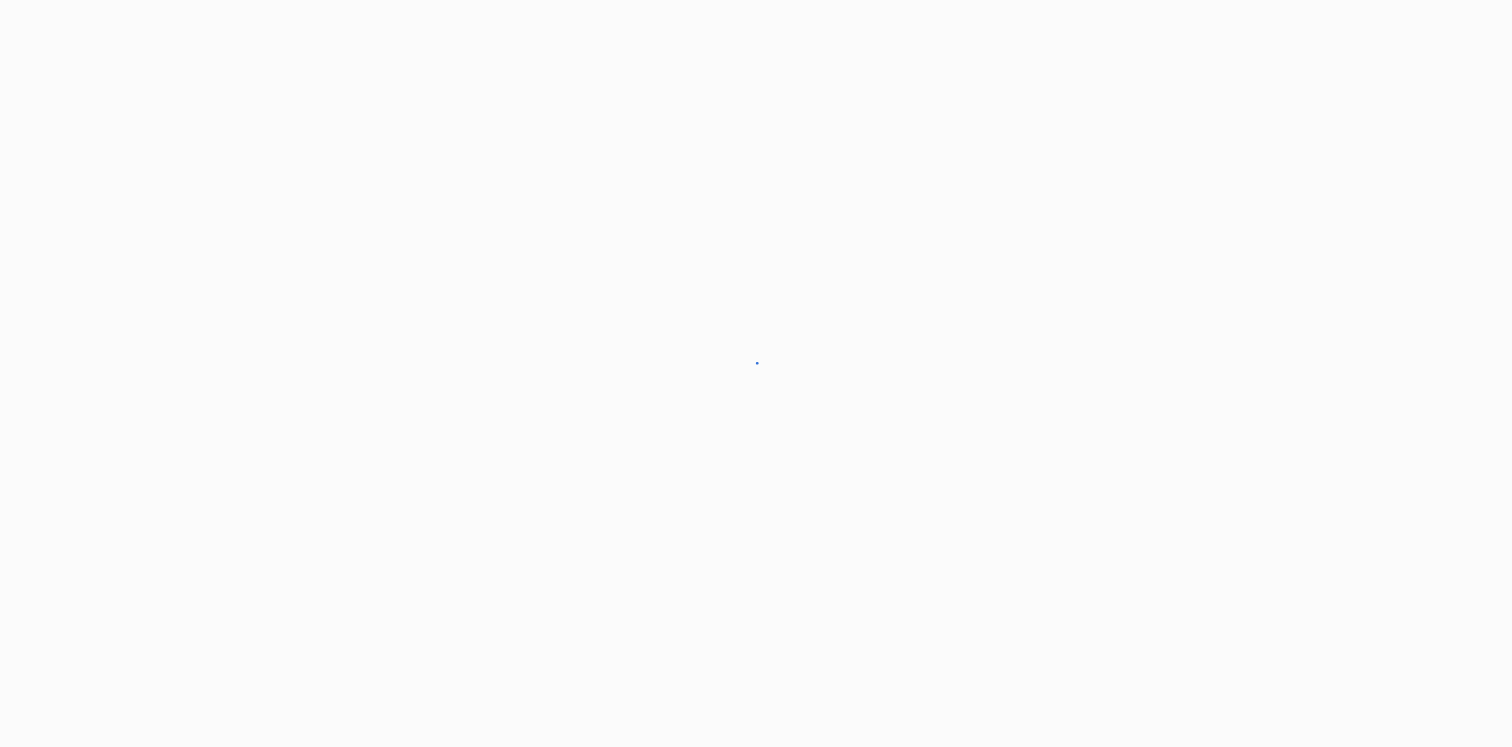 scroll, scrollTop: 0, scrollLeft: 0, axis: both 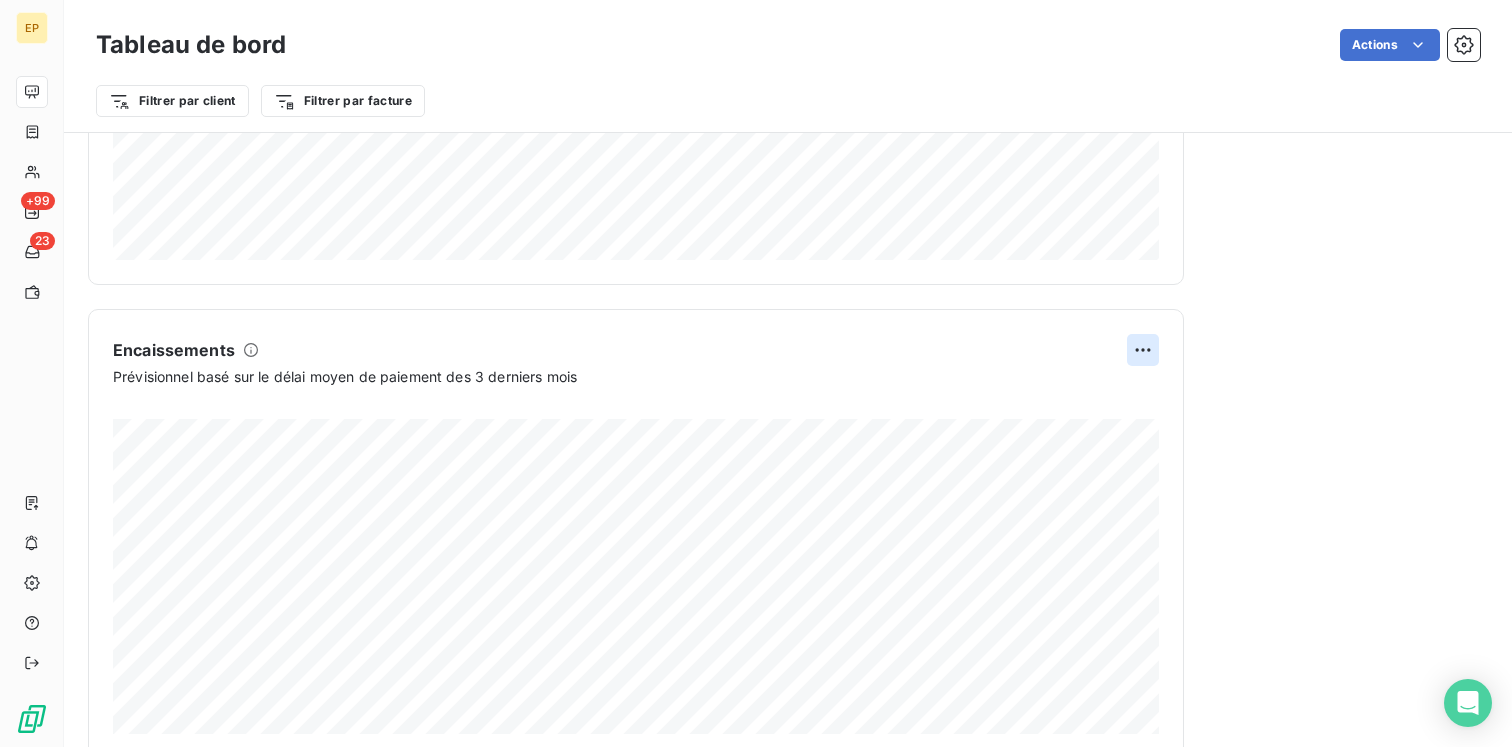 click on "EP +99 23 Tableau de bord Actions Filtrer par client Filtrer par facture Encours client   Voir plus [PRICE] 0 Échu [PRICE] Non-échu [PRICE]   Débit divers [PRICE] Crédit divers [PRICE] Avoirs non associés [PRICE] DSO 3 jours 6 derniers mois 35 113 98 96 97 100 Mars 25 Mars 25 Avr. 25 Avr. 25 Mai 25 Mai 25 Juin 25 Juin 25 Juil. 25 Juil. 25 Août 25 Août 25 Activité récente Chiffre d'affaires mensuel Voir plus Balance âgée Voir plus Relances par montant Encaissements Exporter Prévisionnel basé sur le délai moyen de paiement des 3 derniers mois Relances À effectuer 299 Montant à relancer [PRICE] 172  relances effectuées et  [PRICE]  relancés la semaine dernière. Factures échues C&N COMPAGNIE FA575122 [PRICE] ECOLE MIXTE RAIZET 3 FA474517 [PRICE] C&N COMPAGNIE FA555001 [PRICE] SNC GP DEV 91LOC/BOULANGERIE KIAVUE ET FILS FA494687 [PRICE] C&N COMPAGNIE FA577275 [PRICE] C&N COMPAGNIE FA575121" at bounding box center [756, 373] 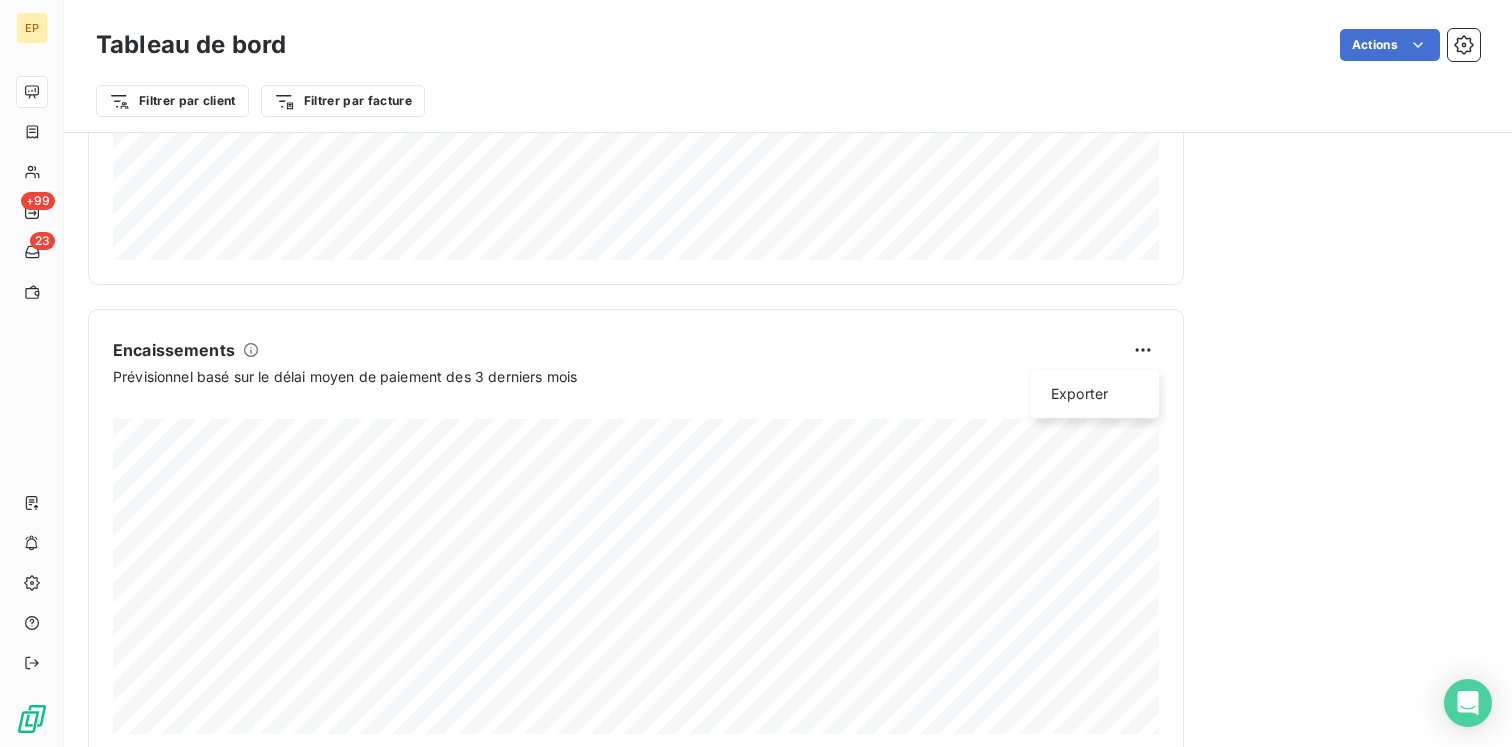 click on "EP +99 23 Tableau de bord Actions Filtrer par client Filtrer par facture Encours client   Voir plus [PRICE] 0 Échu [PRICE] Non-échu [PRICE]   Débit divers [PRICE] Crédit divers [PRICE] Avoirs non associés [PRICE] DSO 3 jours 6 derniers mois 35 113 98 96 97 100 Mars 25 Mars 25 Avr. 25 Avr. 25 Mai 25 Mai 25 Juin 25 Juin 25 Juil. 25 Juil. 25 Août 25 Août 25 Activité récente Chiffre d'affaires mensuel Voir plus Balance âgée Voir plus Relances par montant Encaissements Exporter Prévisionnel basé sur le délai moyen de paiement des 3 derniers mois Relances À effectuer 299 Montant à relancer [PRICE] 172  relances effectuées et  [PRICE]  relancés la semaine dernière. Factures échues C&N COMPAGNIE FA575122 [PRICE] ECOLE MIXTE RAIZET 3 FA474517 [PRICE] C&N COMPAGNIE FA555001 [PRICE] SNC GP DEV 91LOC/BOULANGERIE KIAVUE ET FILS FA494687 [PRICE] C&N COMPAGNIE FA577275 [PRICE] C&N COMPAGNIE FA575121" at bounding box center (756, 373) 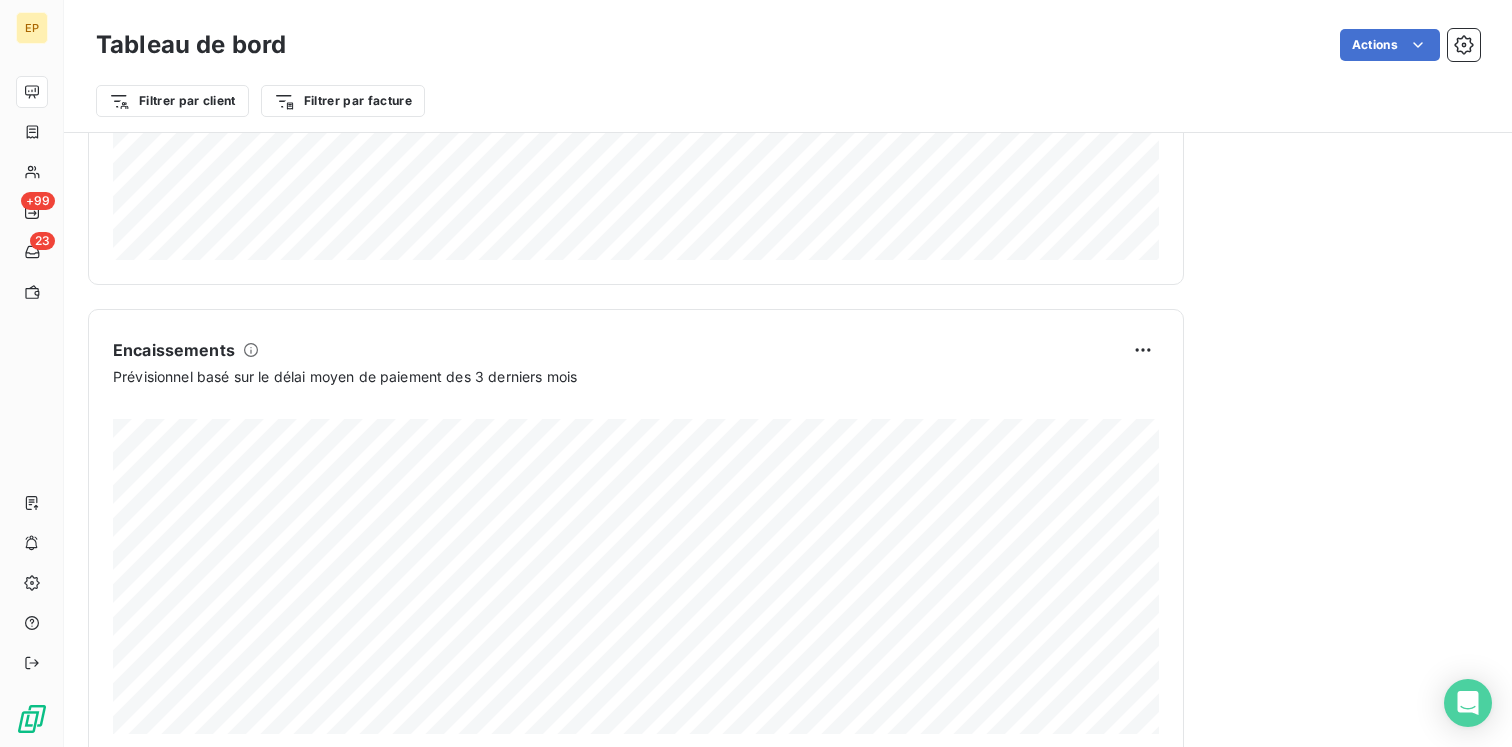 click on "Encaissements" at bounding box center (636, 350) 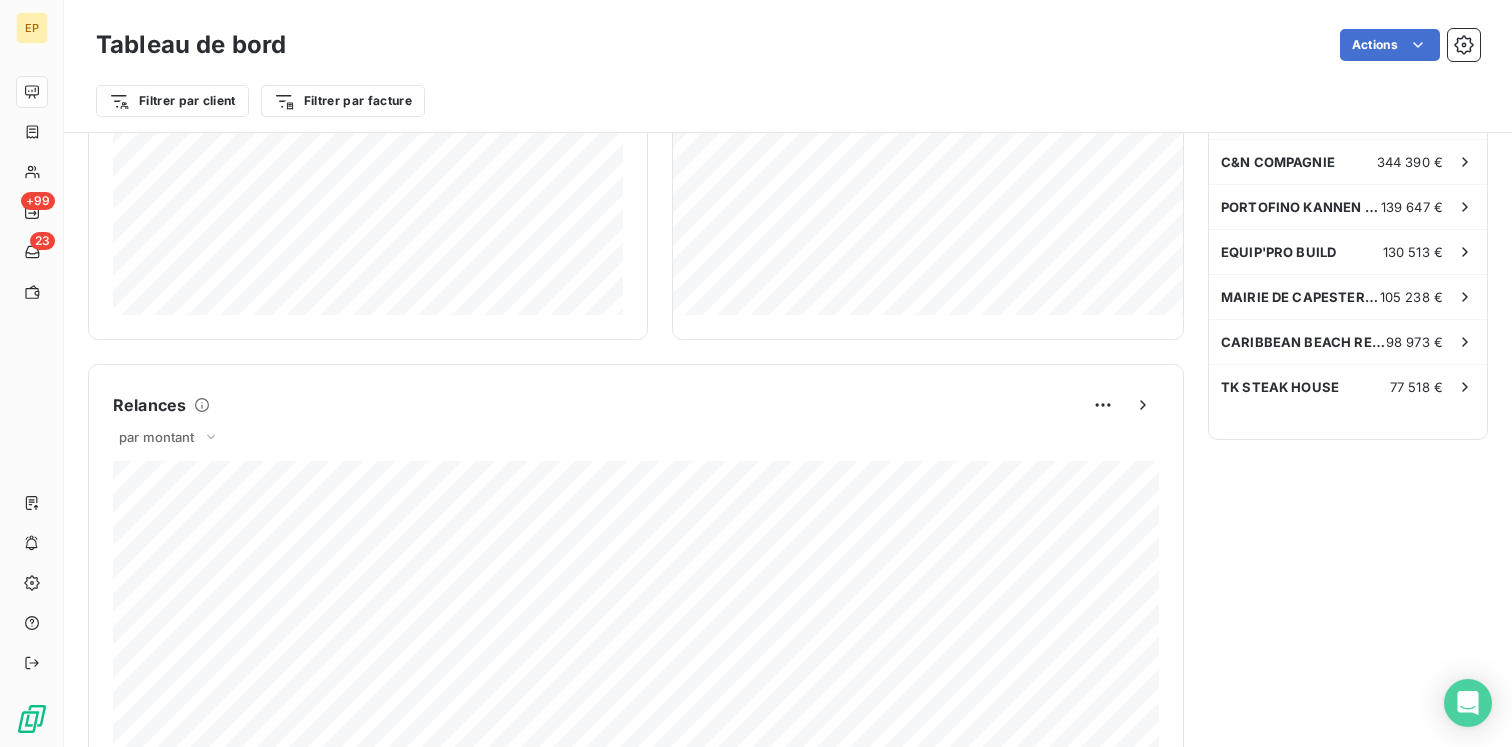 scroll, scrollTop: 655, scrollLeft: 0, axis: vertical 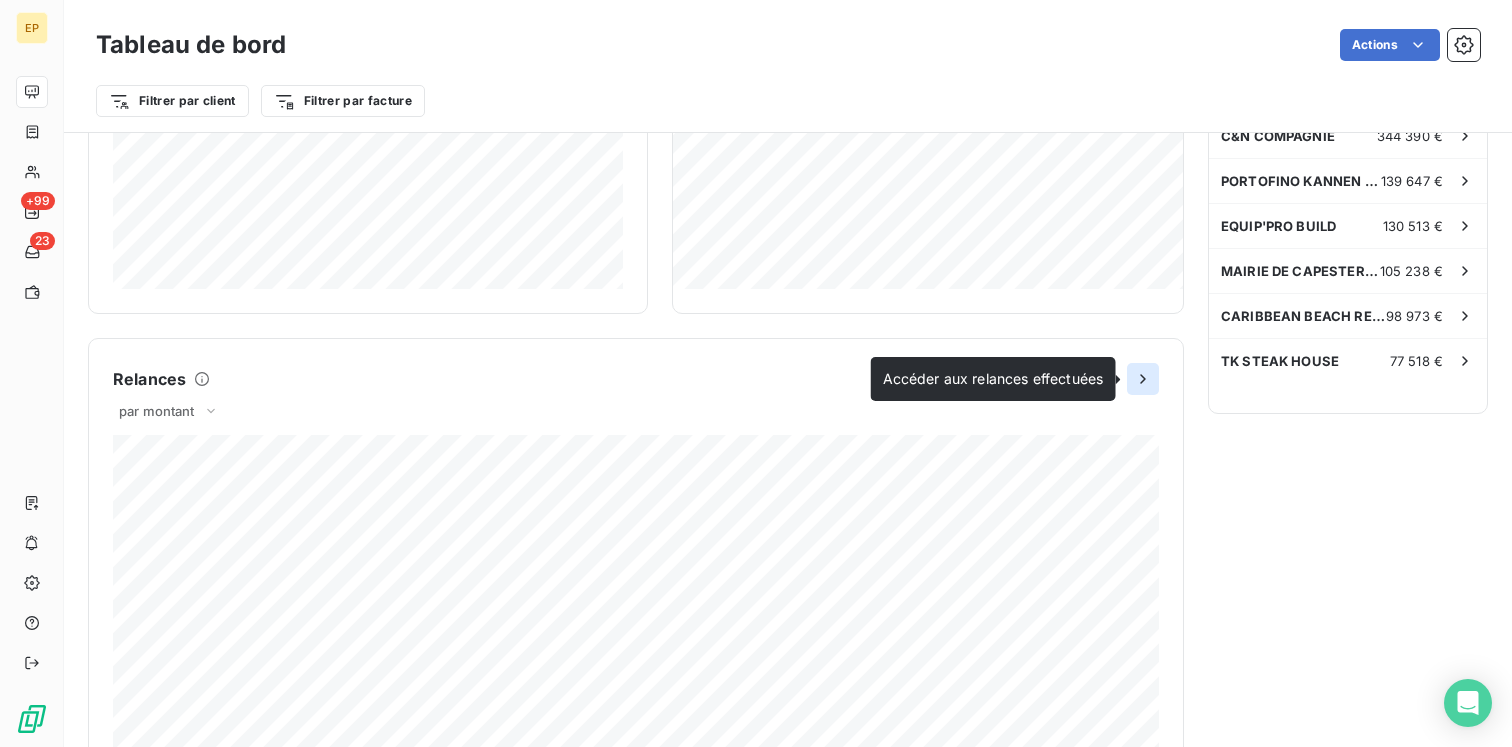 click 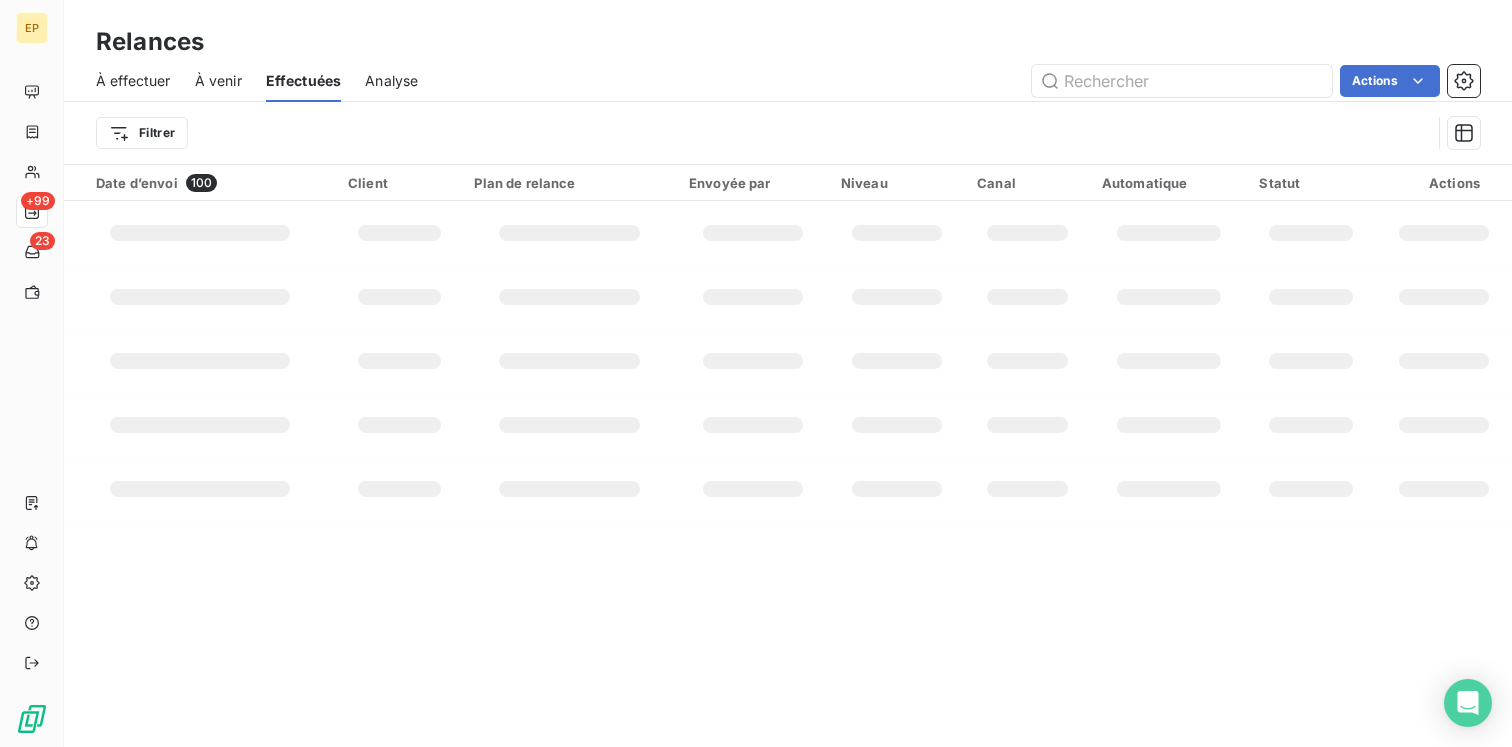 click on "Analyse" at bounding box center (391, 81) 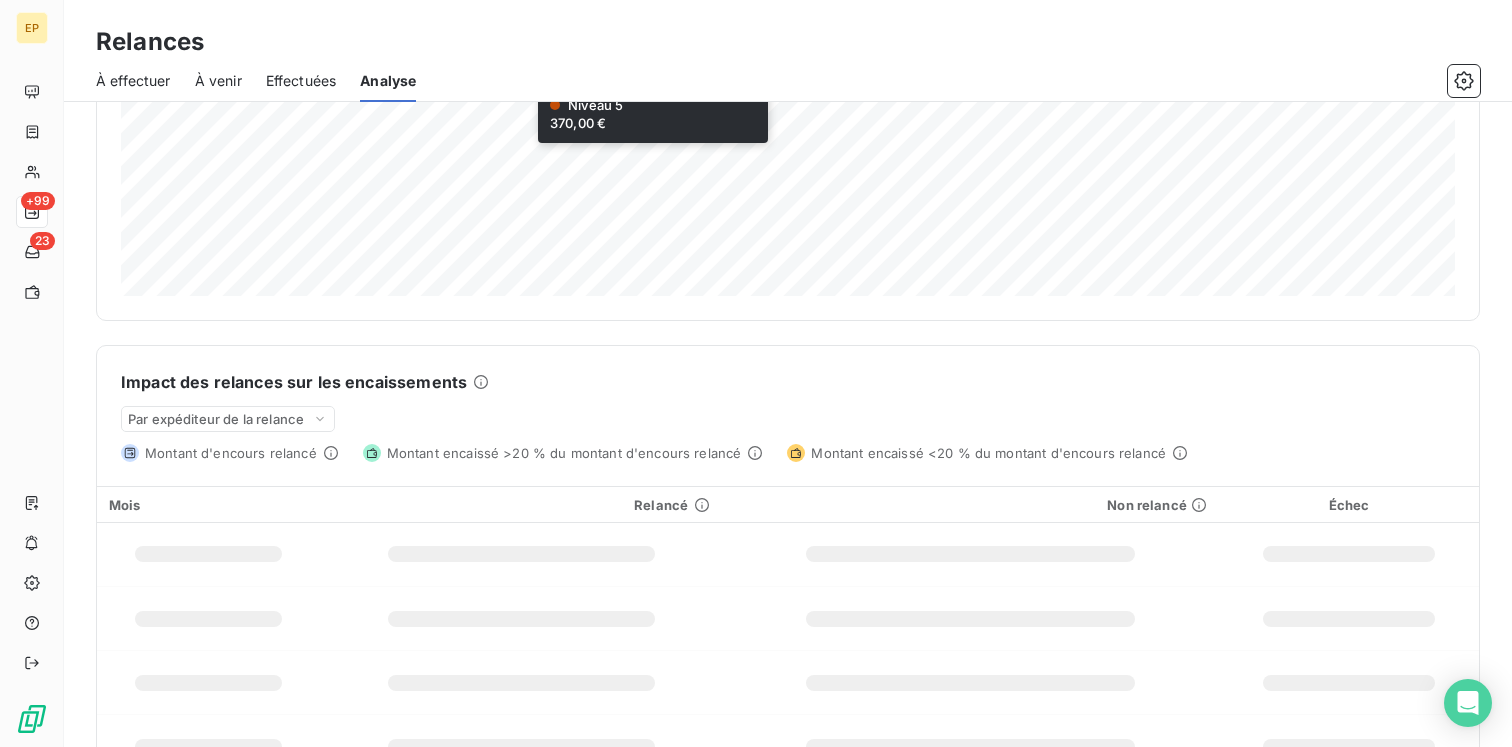 scroll, scrollTop: 360, scrollLeft: 0, axis: vertical 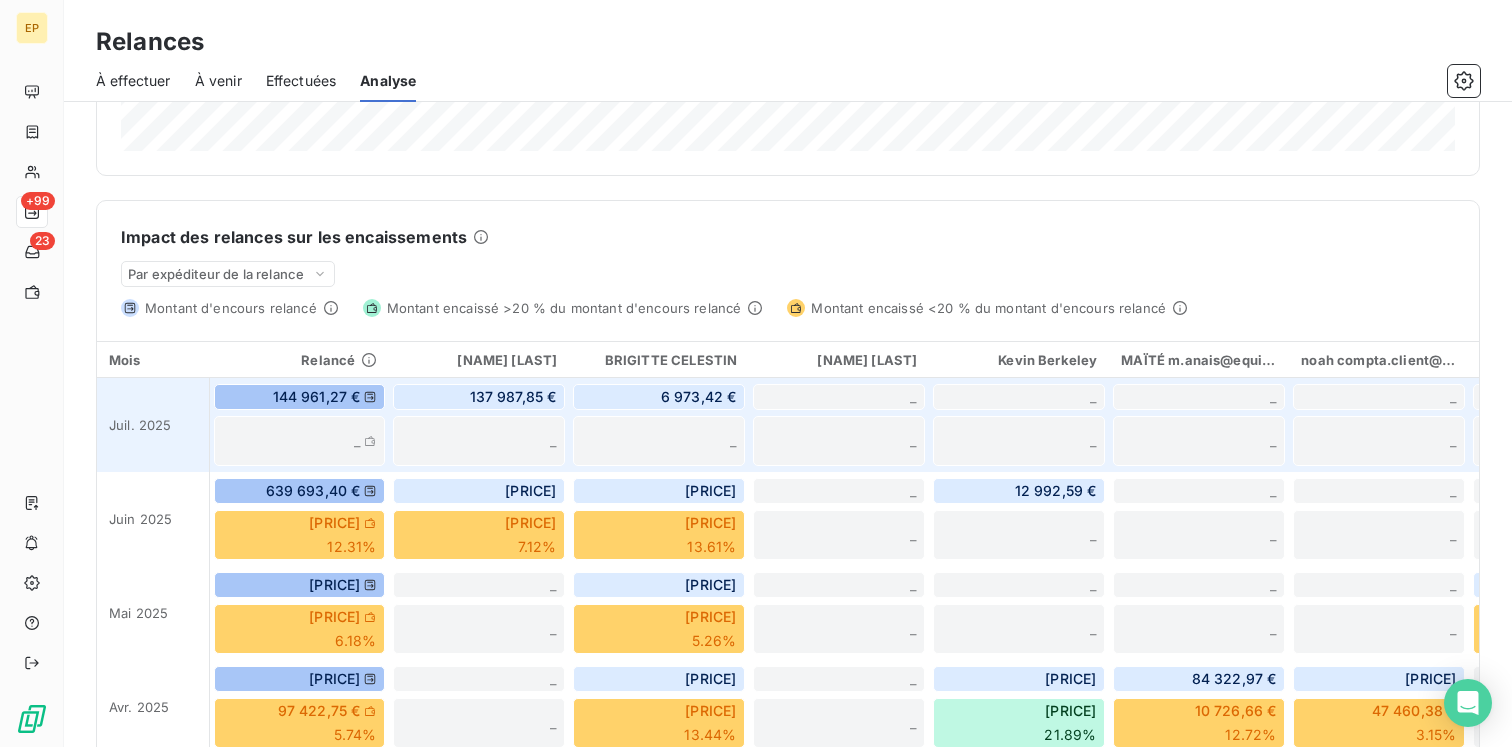 click on "_" at bounding box center [659, 441] 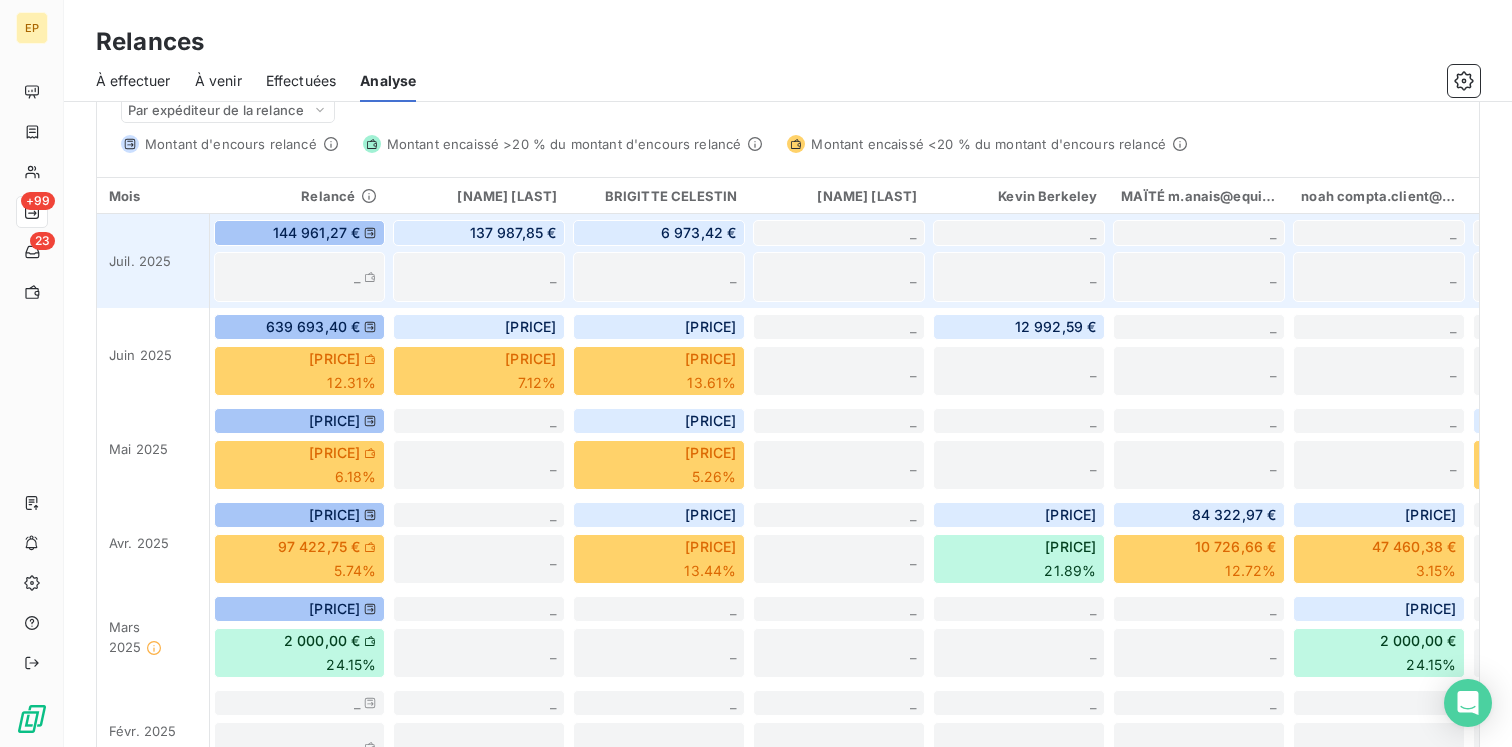 scroll, scrollTop: 554, scrollLeft: 0, axis: vertical 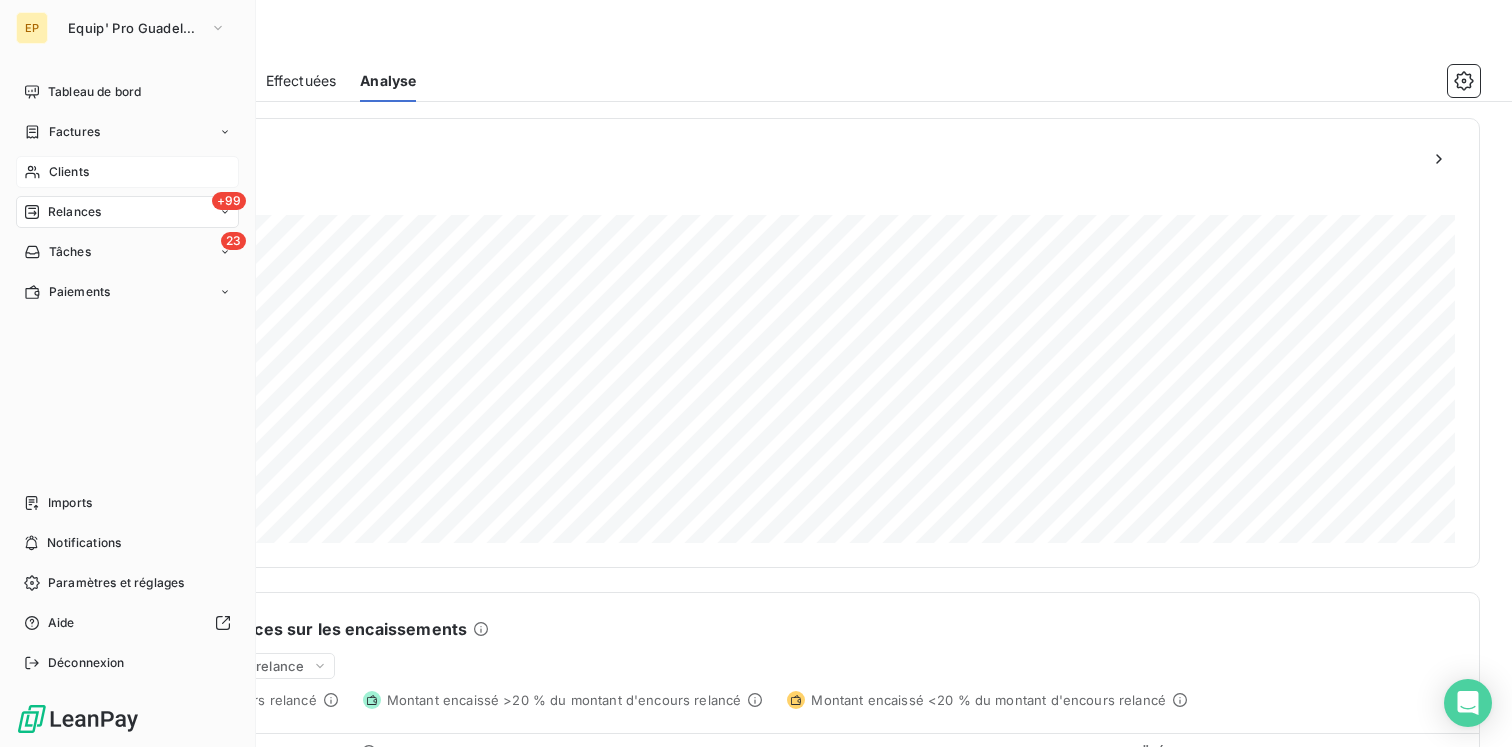 click on "Clients" at bounding box center [127, 172] 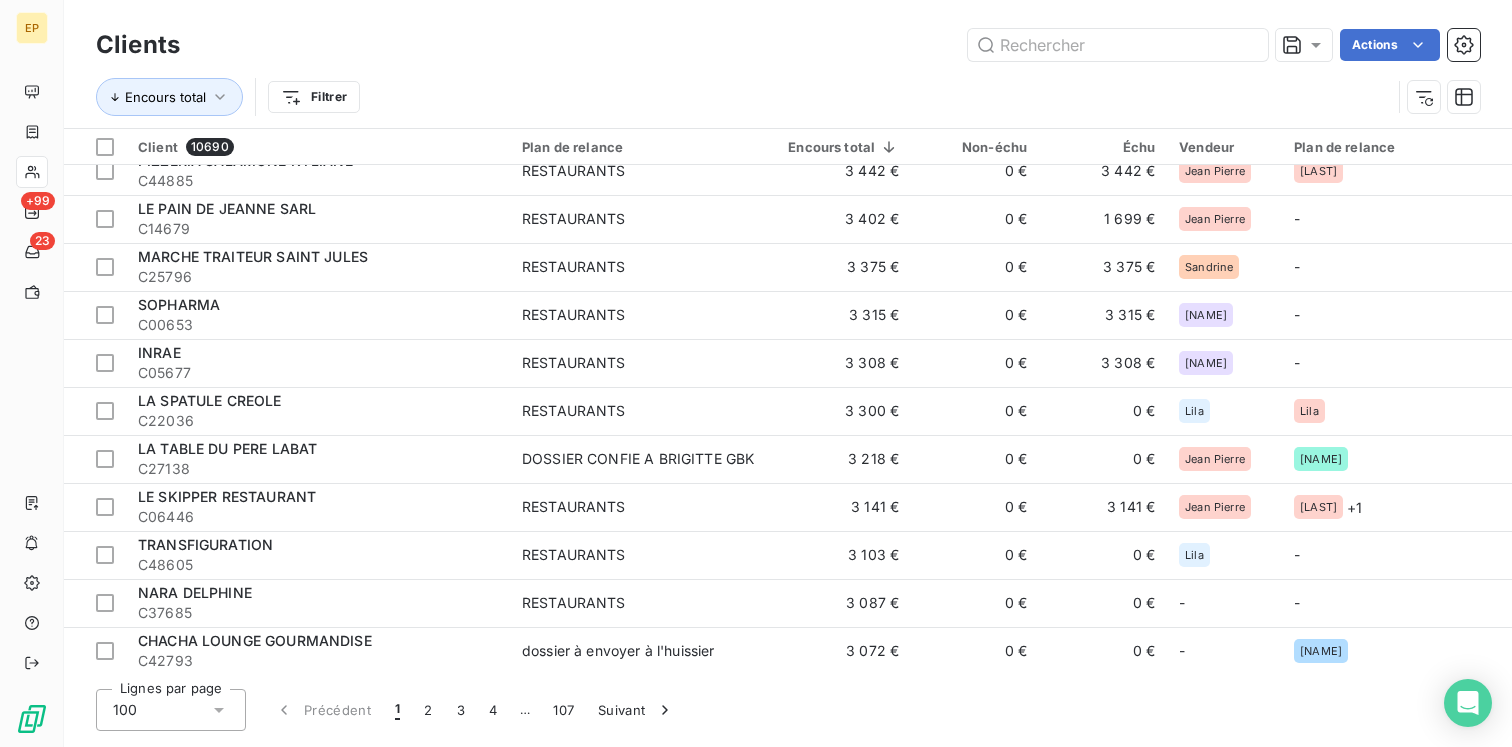 scroll, scrollTop: 4300, scrollLeft: 0, axis: vertical 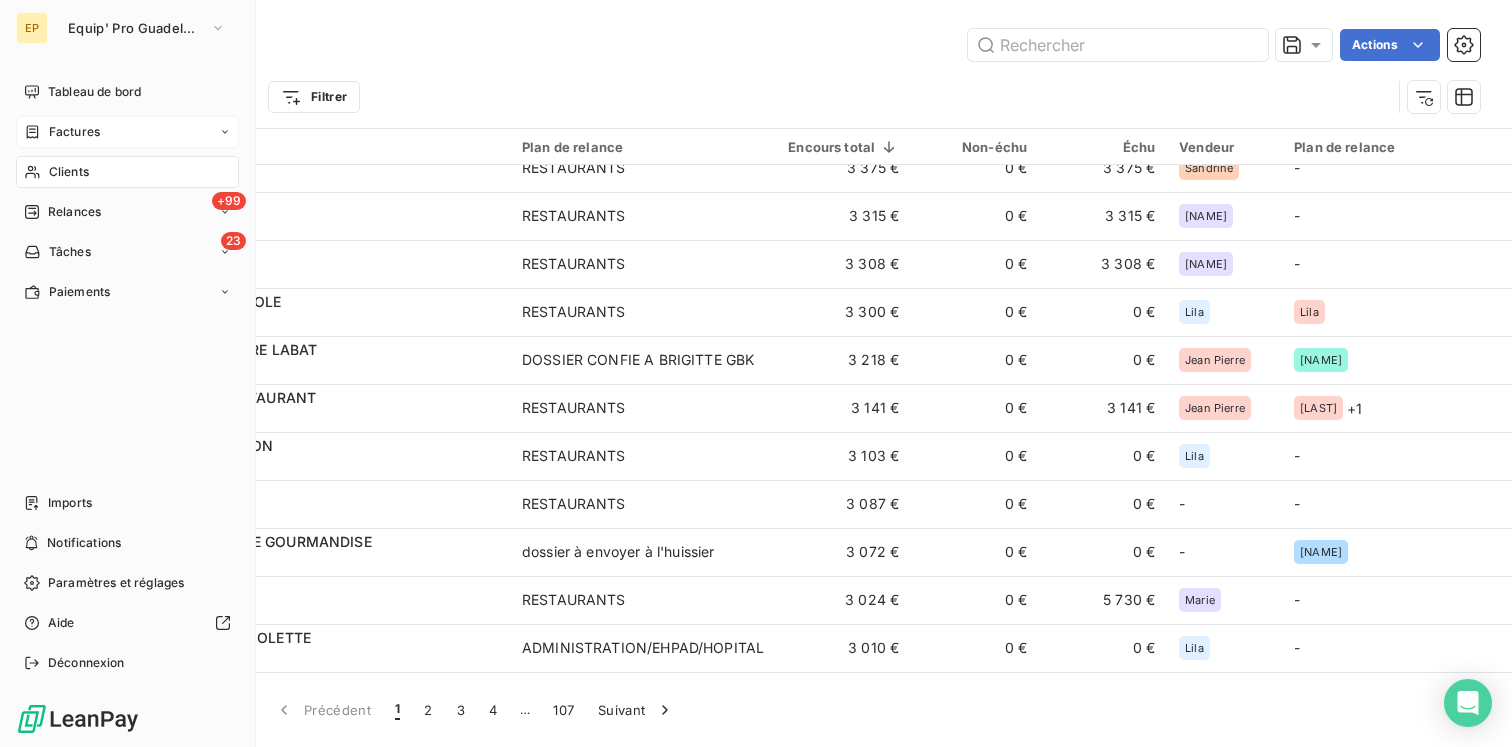 click on "Factures" at bounding box center [74, 132] 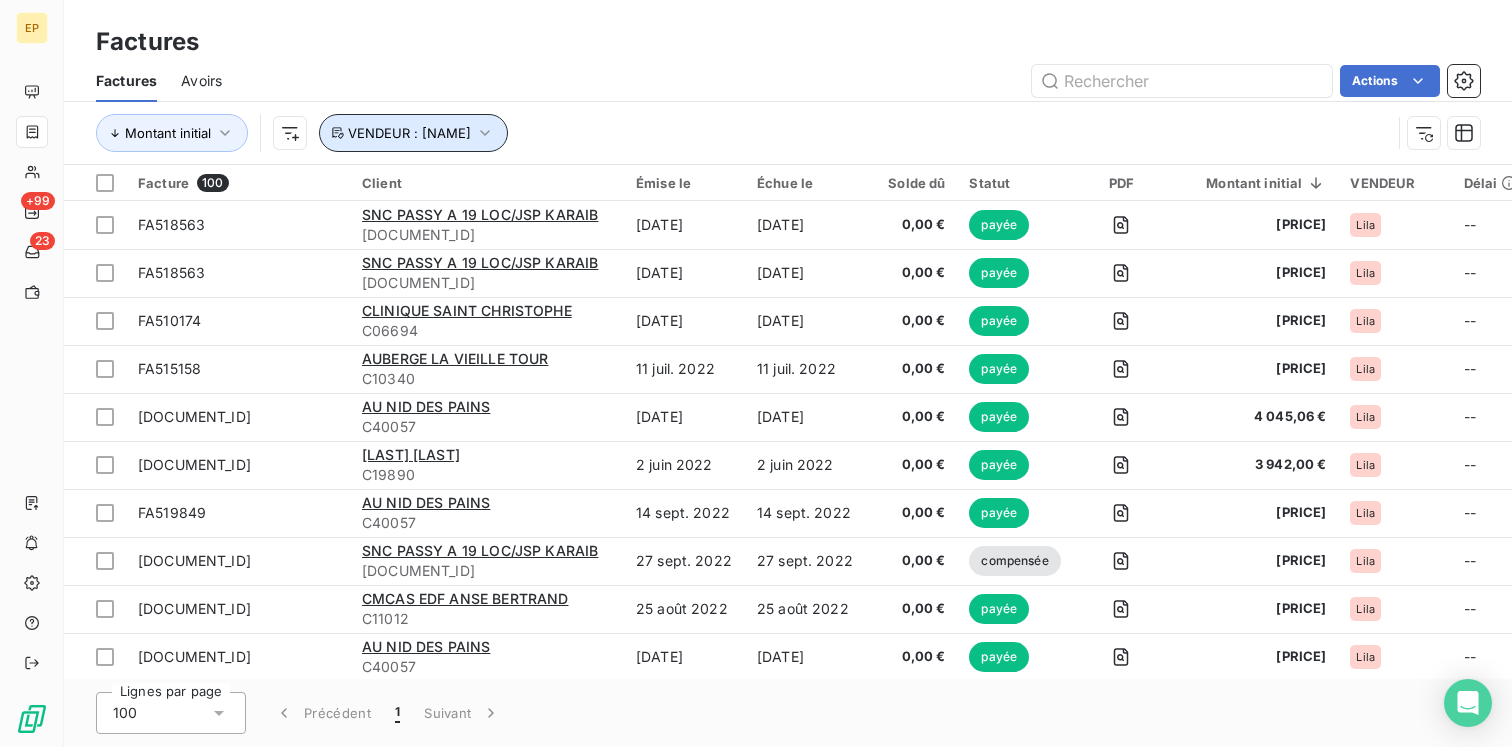 click on "VENDEUR  : [NAME]" at bounding box center (409, 133) 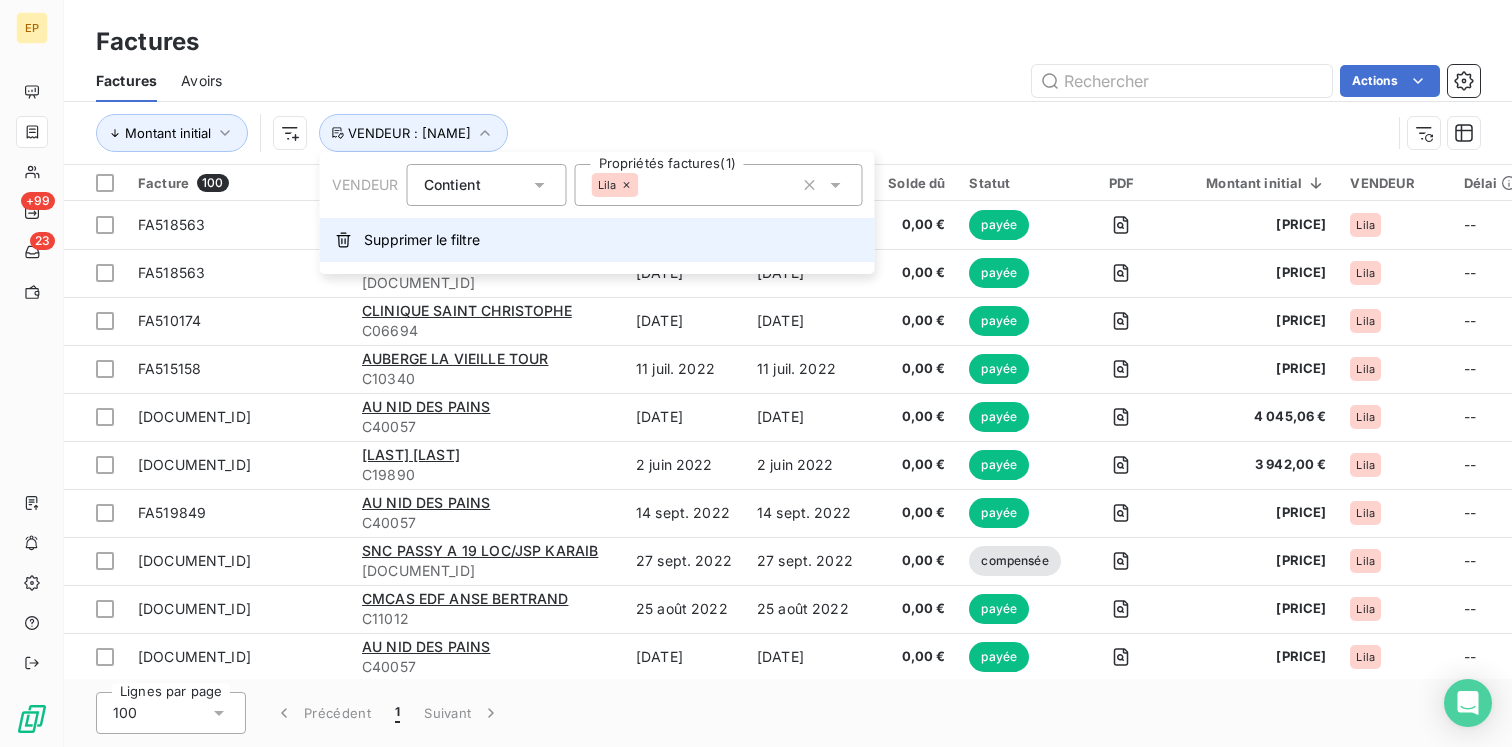 click on "Supprimer le filtre" at bounding box center [422, 240] 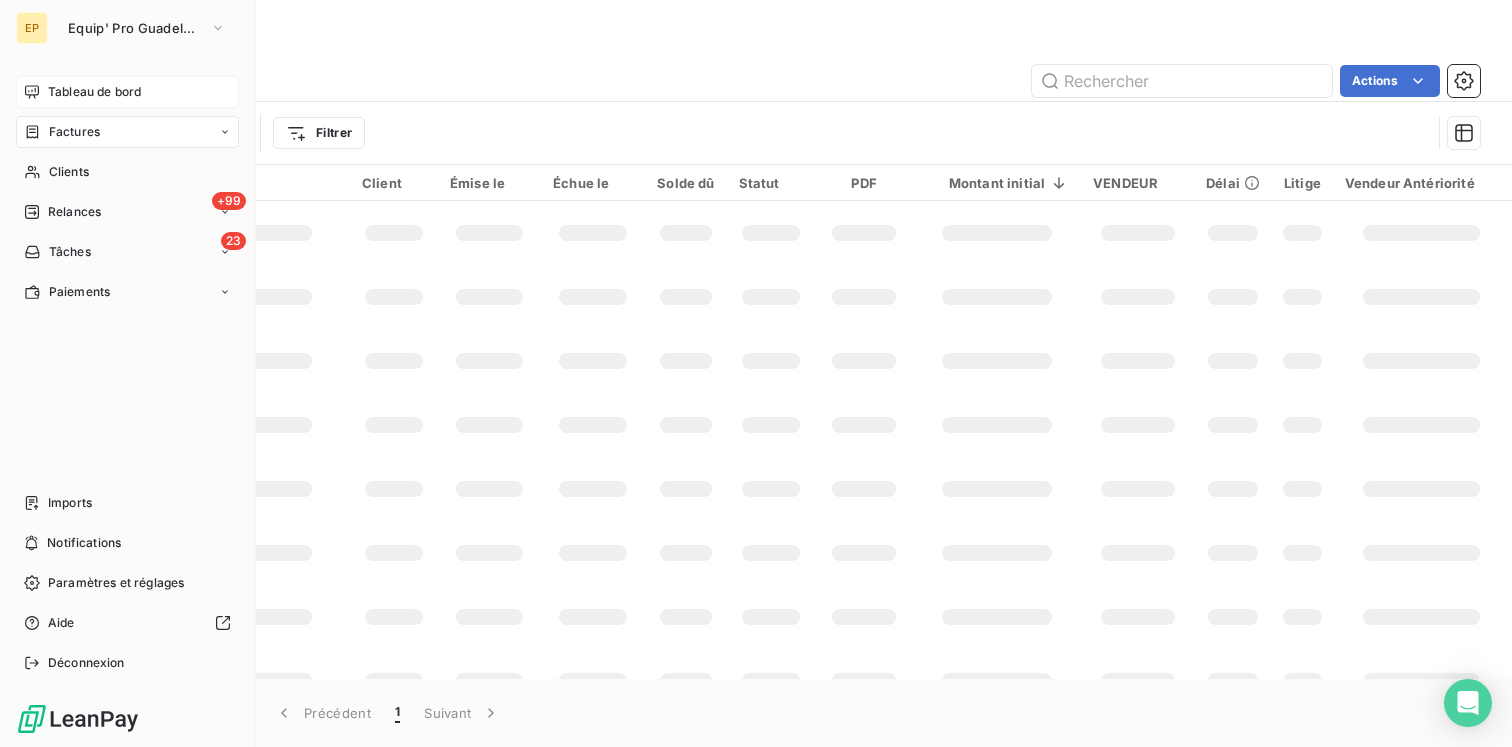 click on "Tableau de bord" at bounding box center (127, 92) 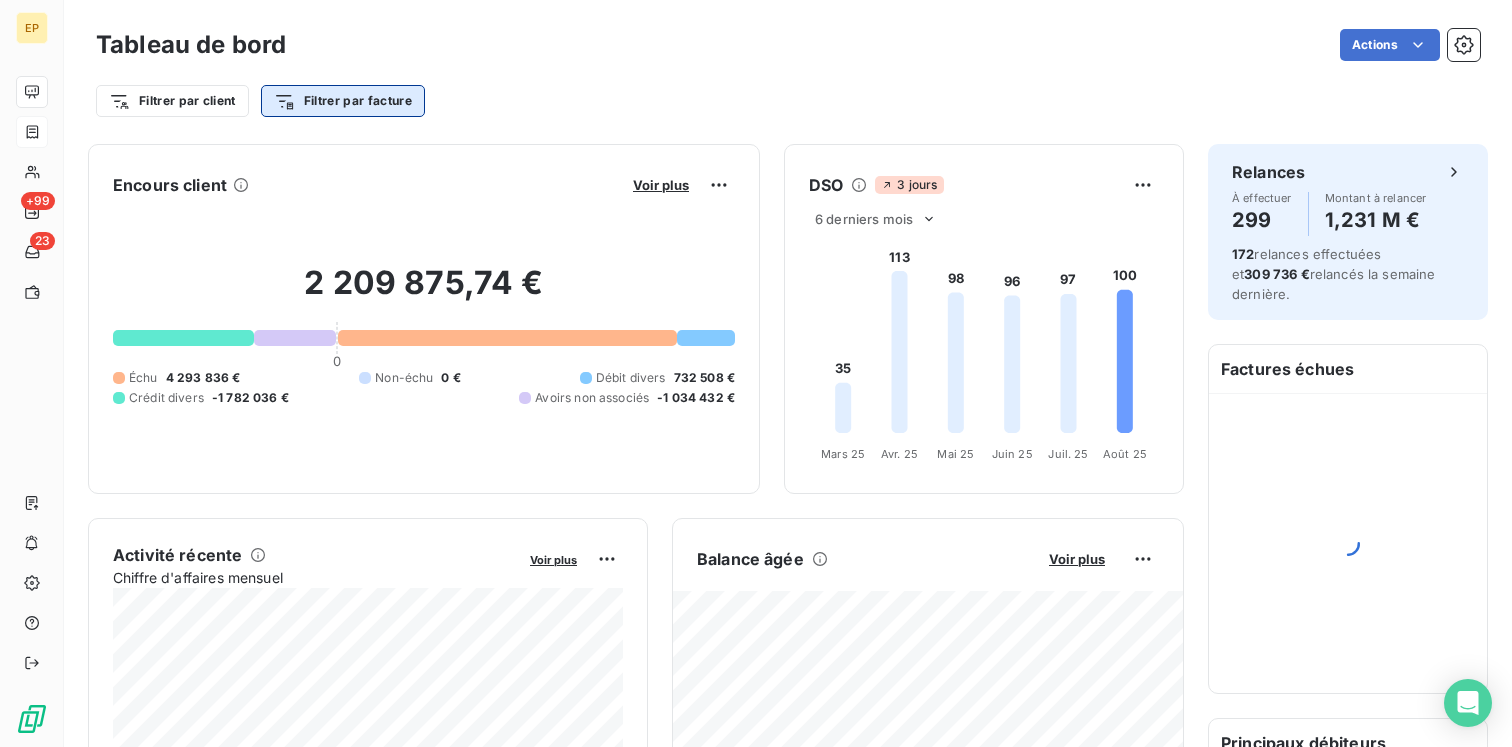 click on "EP +99 23 Tableau de bord Actions Filtrer par client Filtrer par facture Encours client   Voir plus [PRICE] 0 Échu [PRICE] Non-échu [PRICE]   Débit divers [PRICE] Crédit divers [PRICE] Avoirs non associés [PRICE] DSO 3 jours 6 derniers mois 35 113 98 96 97 100 Mars 25 Mars 25 Avr. 25 Avr. 25 Mai 25 Mai 25 Juin 25 Juin 25 Juil. 25 Juil. 25 Août 25 Août 25 Activité récente Chiffre d'affaires mensuel Voir plus Balance âgée Voir plus Relances par montant Encaissements Prévisionnel basé sur le délai moyen de paiement des 3 derniers mois Relances À effectuer 299 Montant à relancer [PRICE] 172  relances effectuées et  [PRICE]  relancés la semaine dernière. Factures échues C&N COMPAGNIE [PRICE] PORTOFINO KANNEN RESTAURANT [PRICE] EQUIP'PRO BUILD [PRICE] MAIRIE DE CAPESTERRE BELLE EAU  [PRICE] CARIBBEAN BEACH RESTAURANT [PRICE] TK STEAK HOUSE [PRICE]" at bounding box center [756, 373] 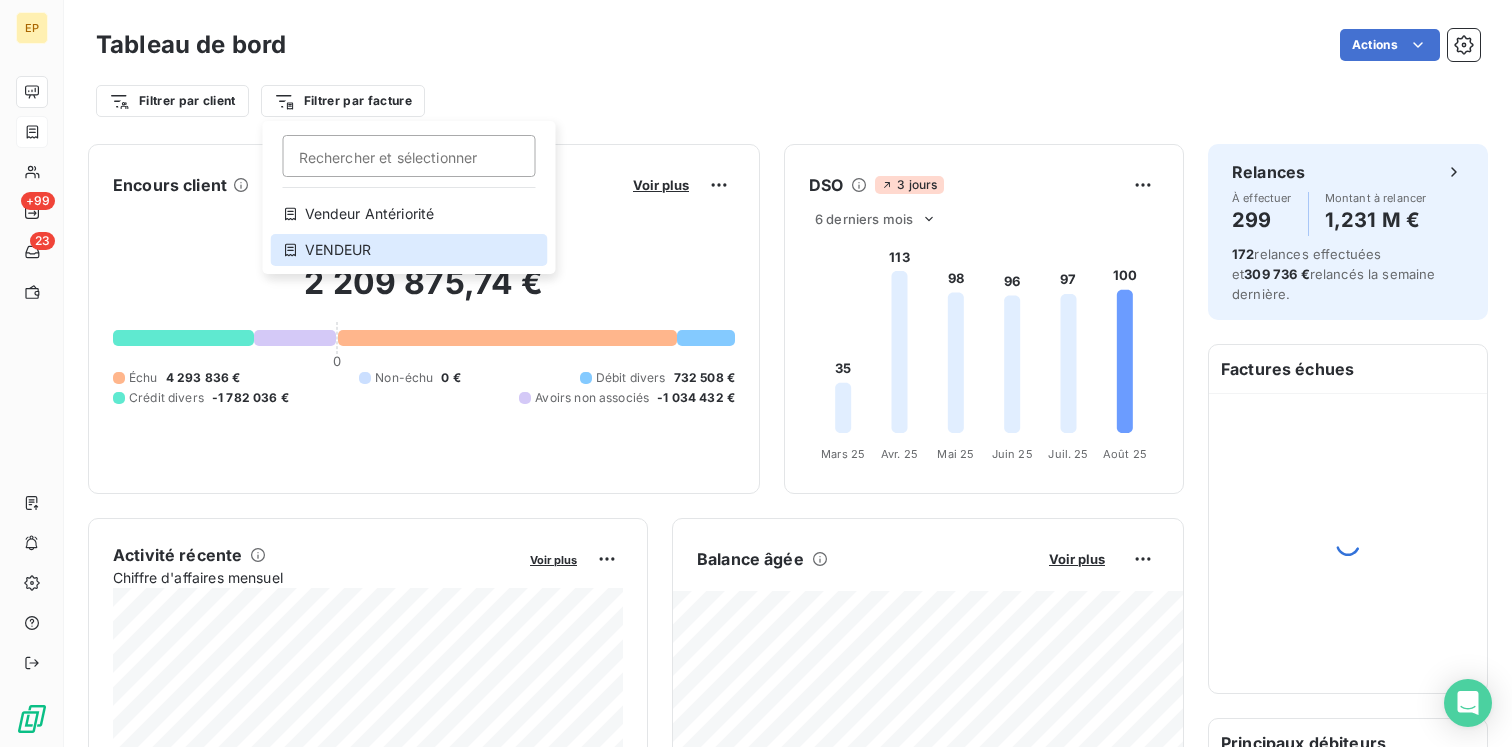 click on "VENDEUR" at bounding box center (409, 250) 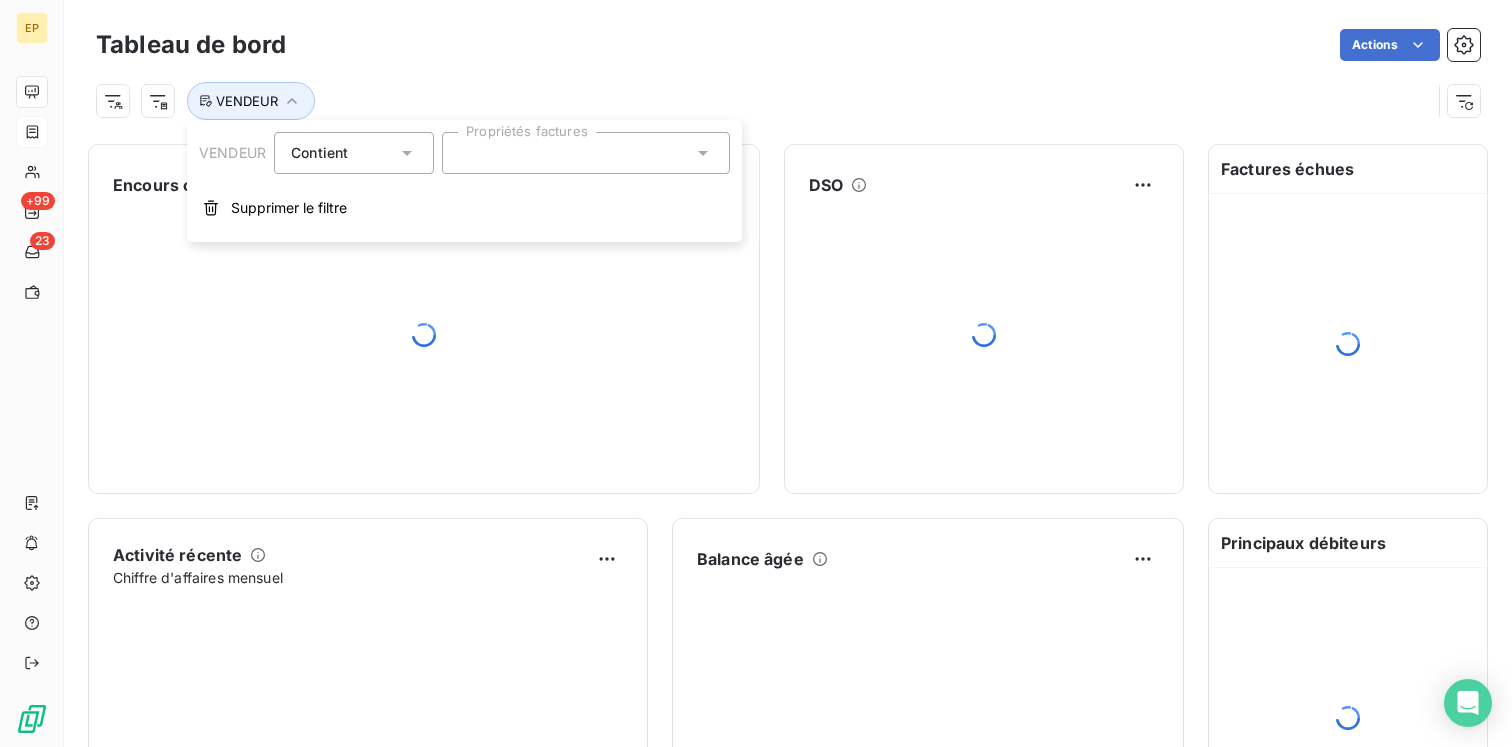 click at bounding box center (586, 153) 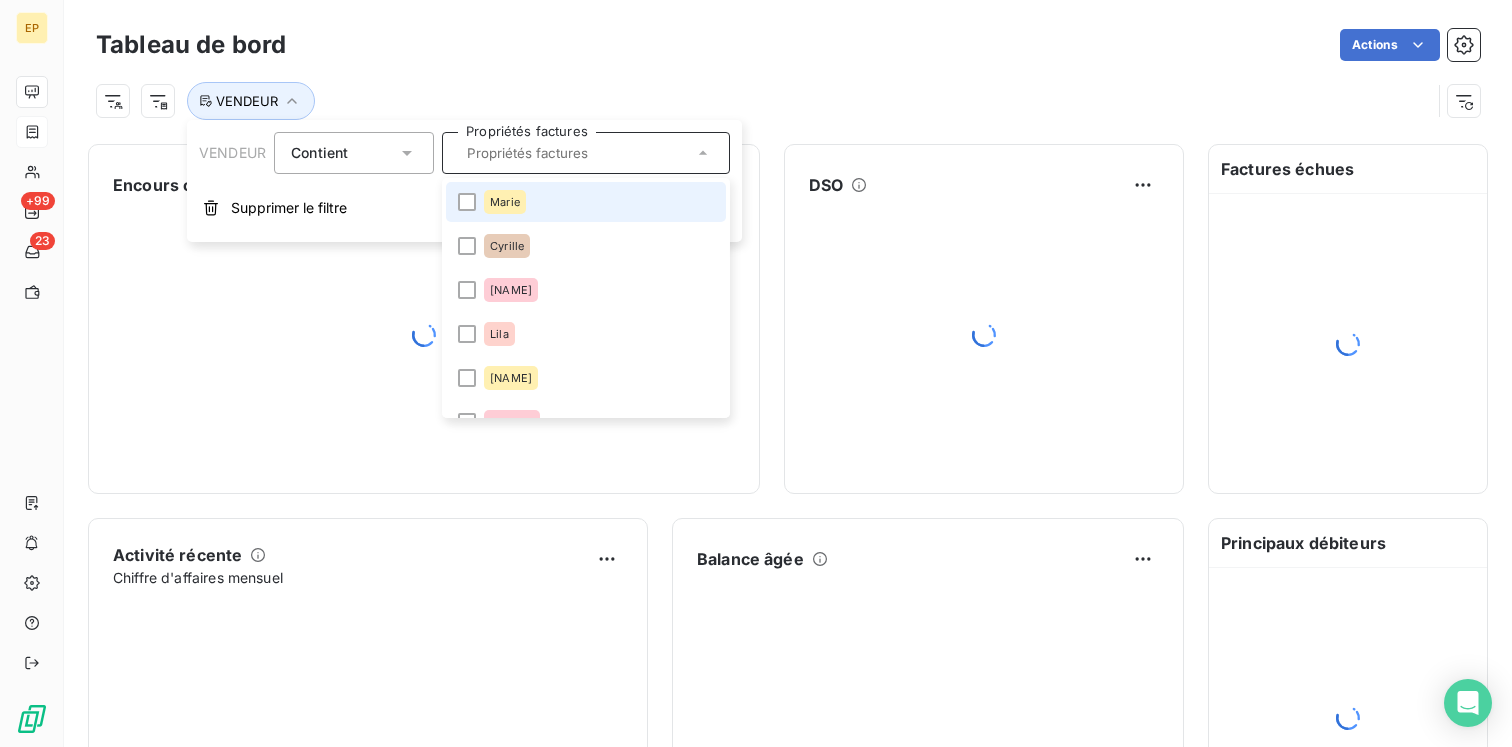 click on "Actions" at bounding box center (895, 45) 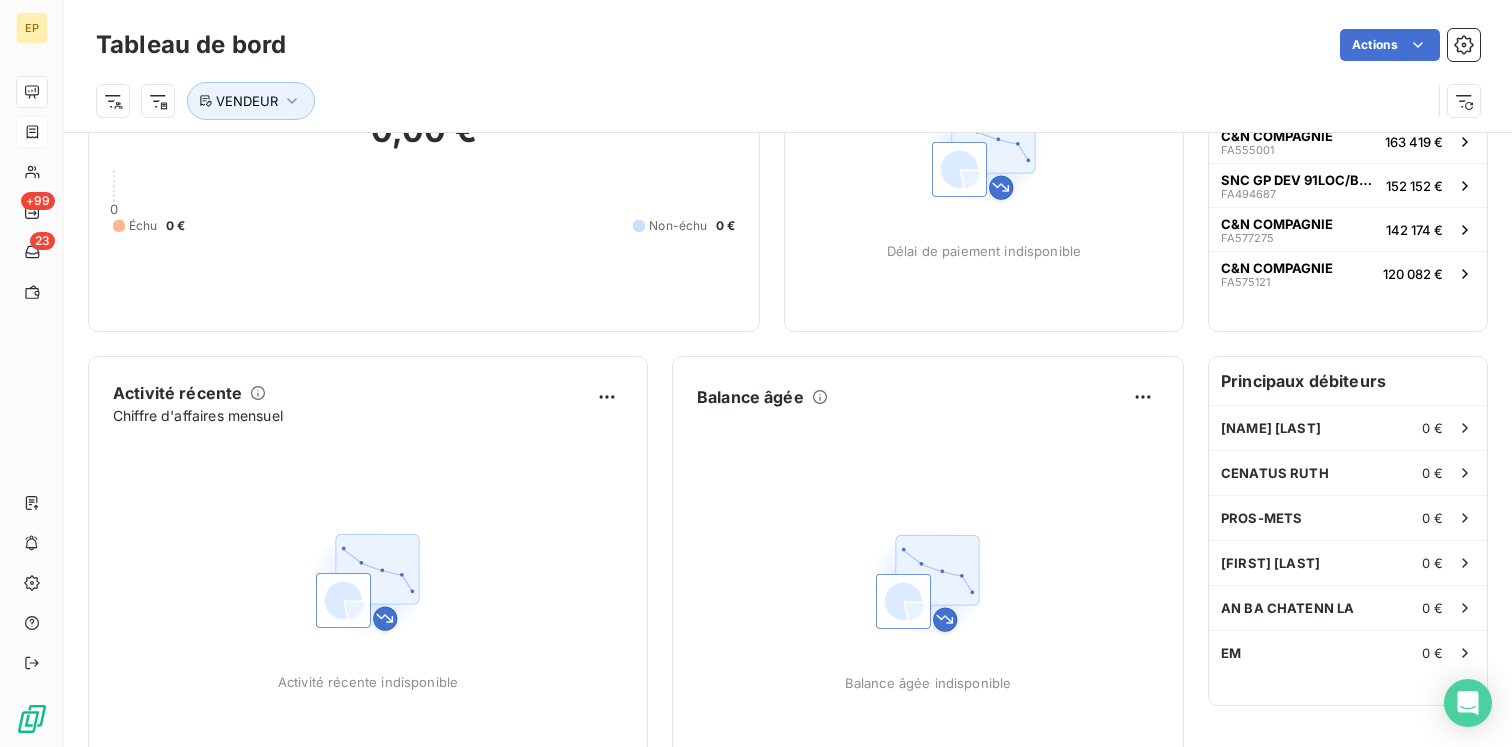 scroll, scrollTop: 0, scrollLeft: 0, axis: both 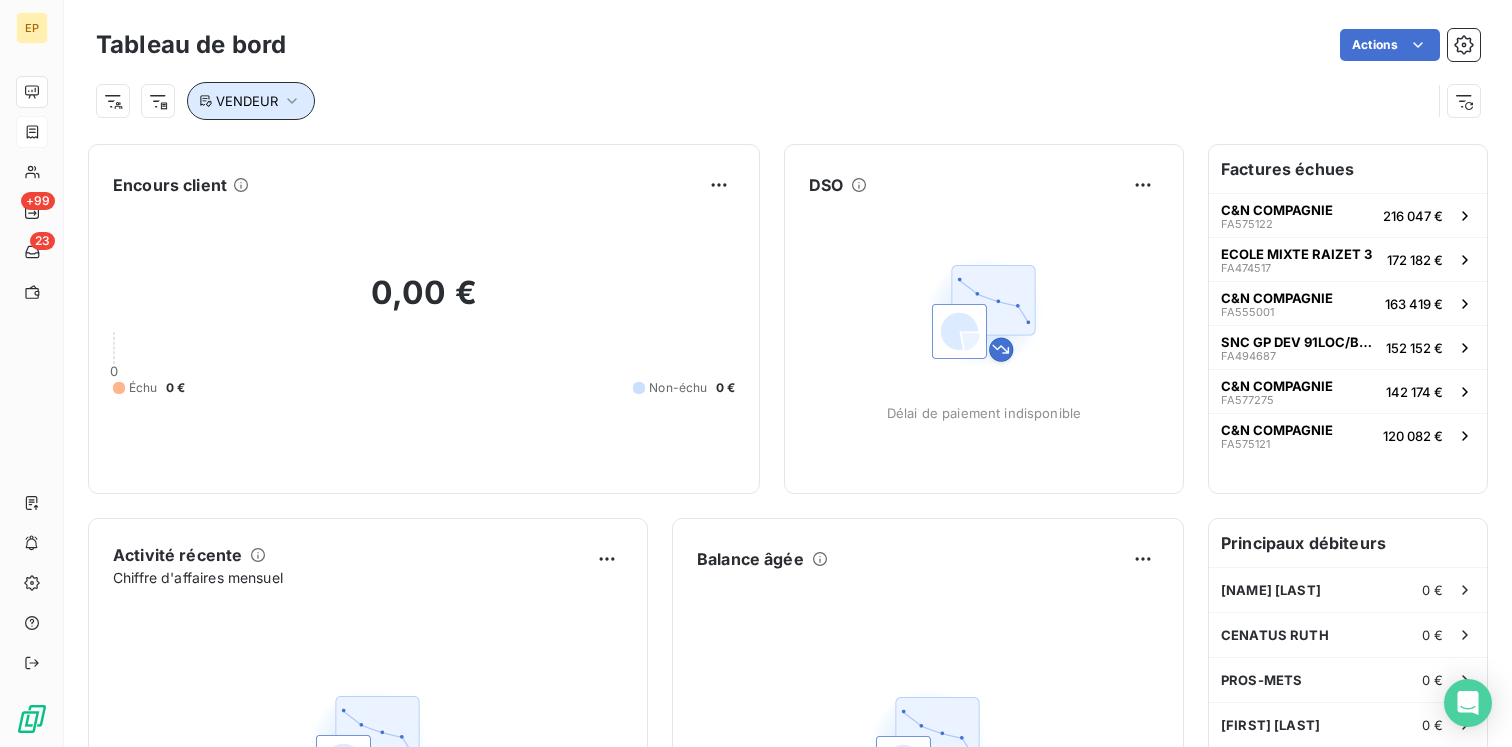 click on "VENDEUR" at bounding box center (251, 101) 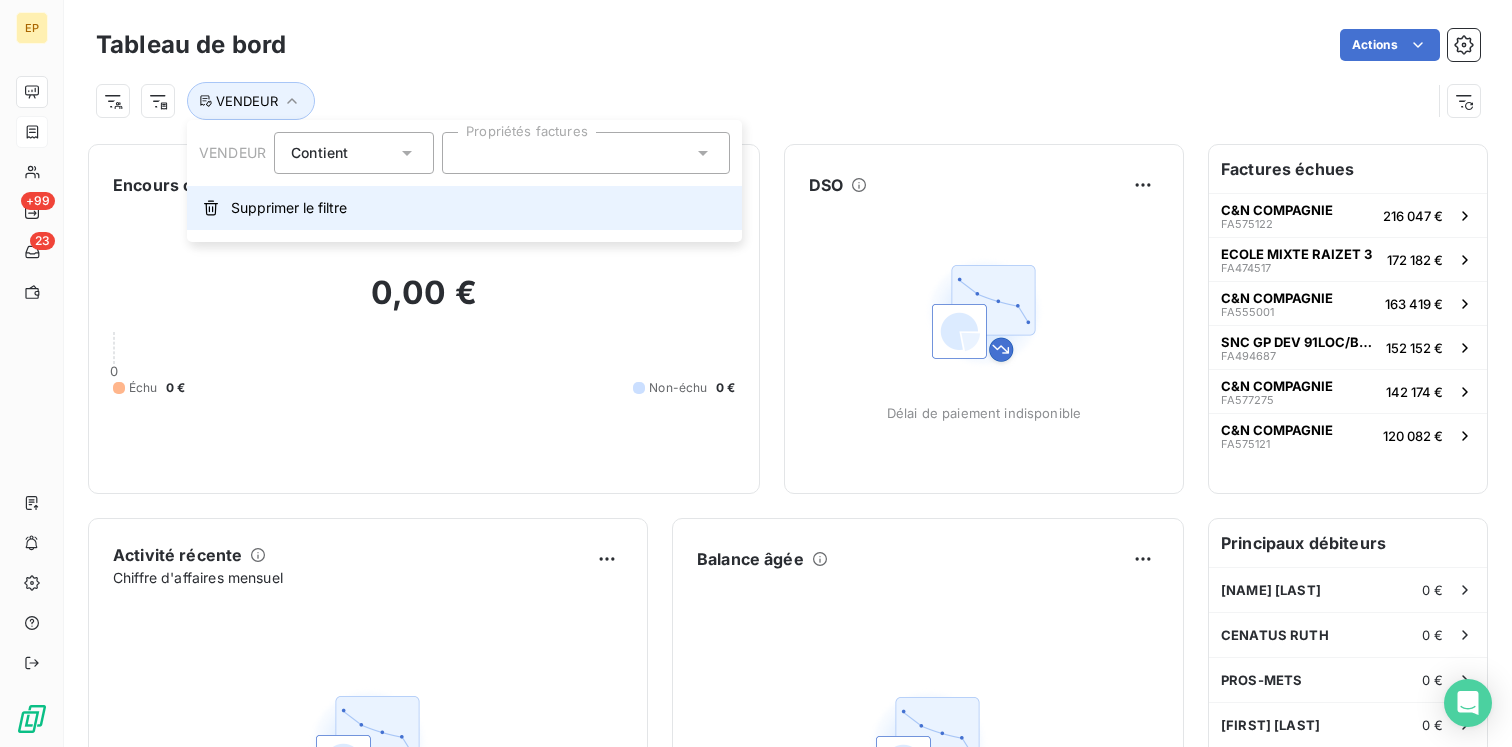 click on "Supprimer le filtre" at bounding box center [464, 208] 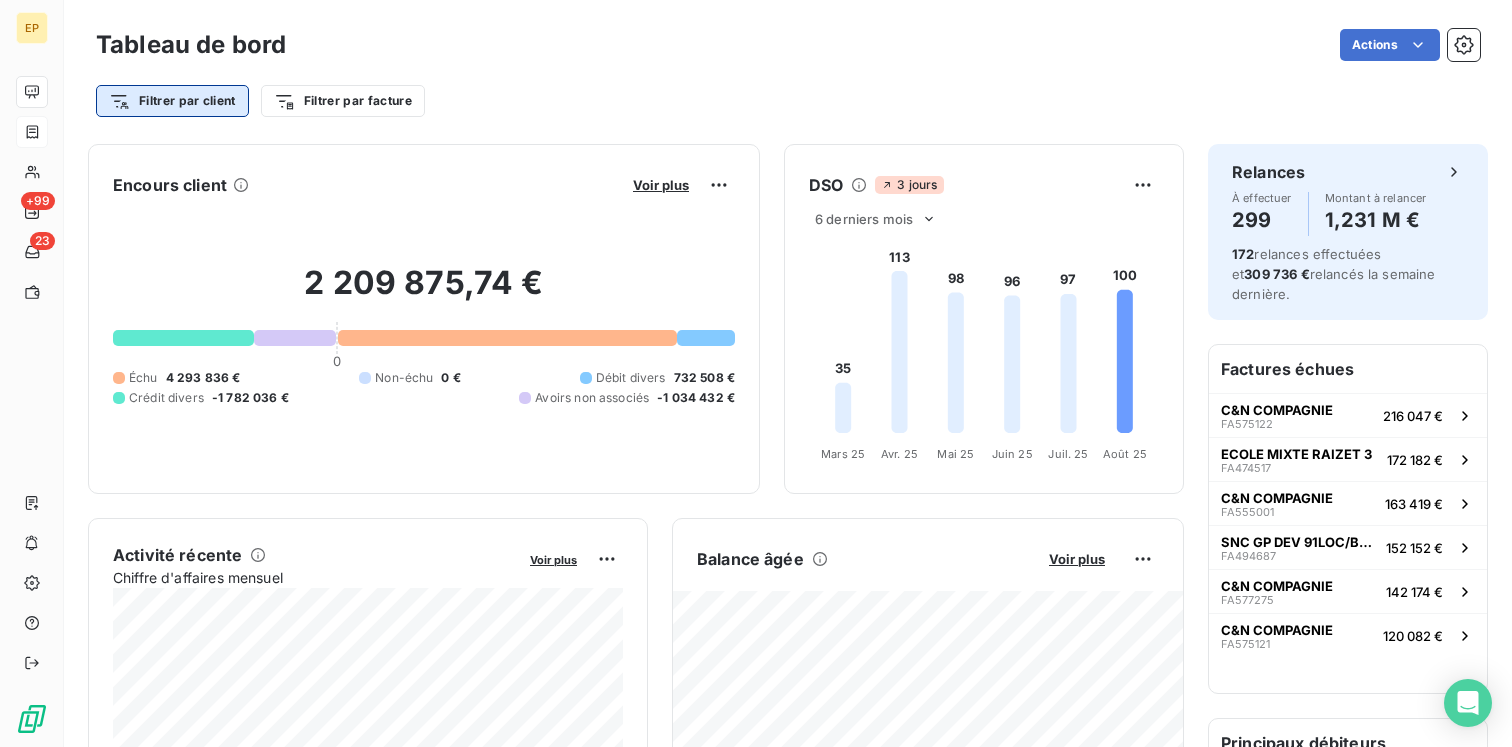 click on "EP +99 23 Tableau de bord Actions Filtrer par client Filtrer par facture Encours client   Voir plus [PRICE] 0 Échu [PRICE] Non-échu [PRICE]   Débit divers [PRICE] Crédit divers [PRICE] Avoirs non associés [PRICE] DSO 3 jours 6 derniers mois 35 113 98 96 97 100 Mars 25 Mars 25 Avr. 25 Avr. 25 Mai 25 Mai 25 Juin 25 Juin 25 Juil. 25 Juil. 25 Août 25 Août 25 Activité récente Chiffre d'affaires mensuel Voir plus Balance âgée Voir plus Relances par montant Encaissements Exporter Prévisionnel basé sur le délai moyen de paiement des 3 derniers mois Relances À effectuer 299 Montant à relancer [PRICE] 172  relances effectuées et  [PRICE]  relancés la semaine dernière. Factures échues C&N COMPAGNIE FA575122 [PRICE] ECOLE MIXTE RAIZET 3 FA474517 [PRICE] C&N COMPAGNIE FA555001 [PRICE] SNC GP DEV 91LOC/BOULANGERIE KIAVUE ET FILS FA494687 [PRICE] C&N COMPAGNIE FA577275 [PRICE] C&N COMPAGNIE FA575121" at bounding box center [756, 373] 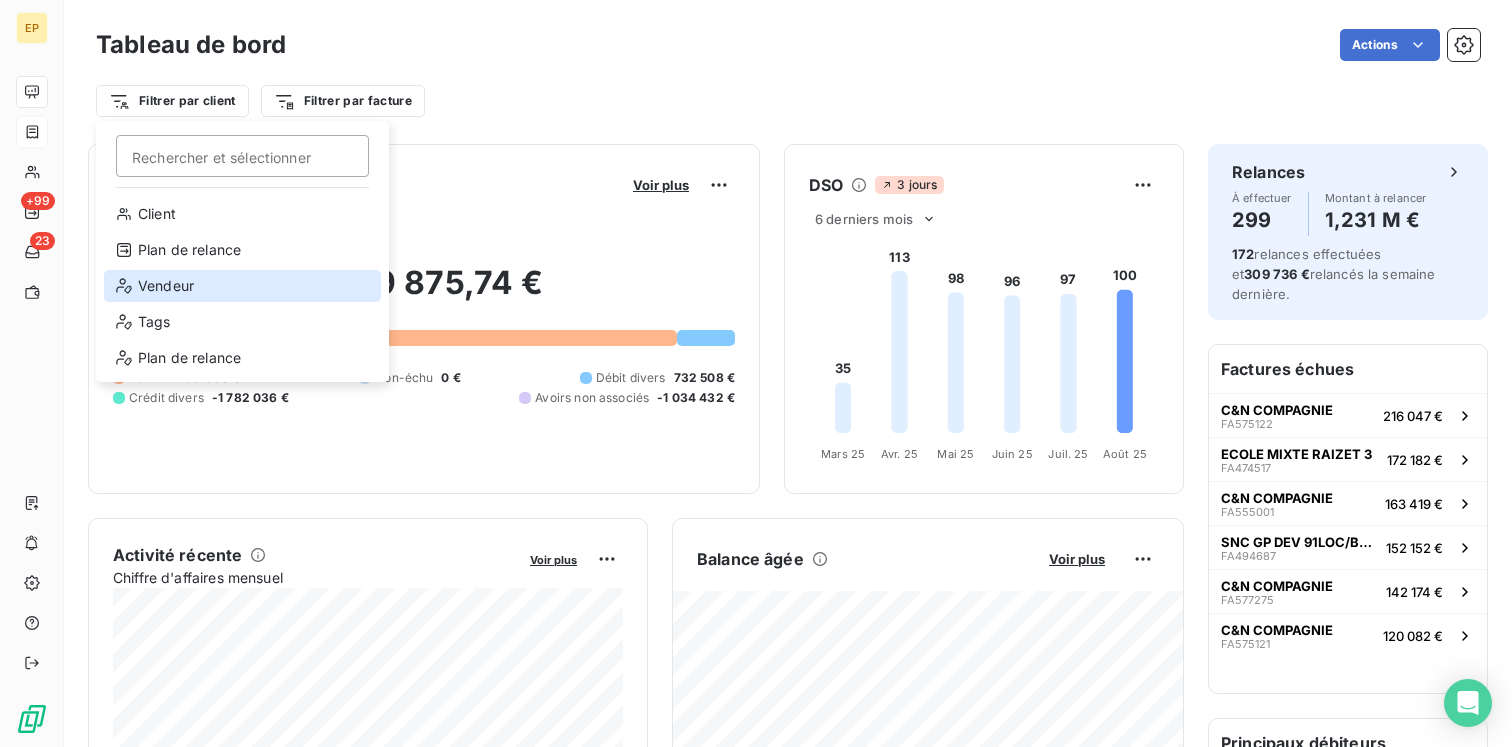 click on "Vendeur" at bounding box center (242, 286) 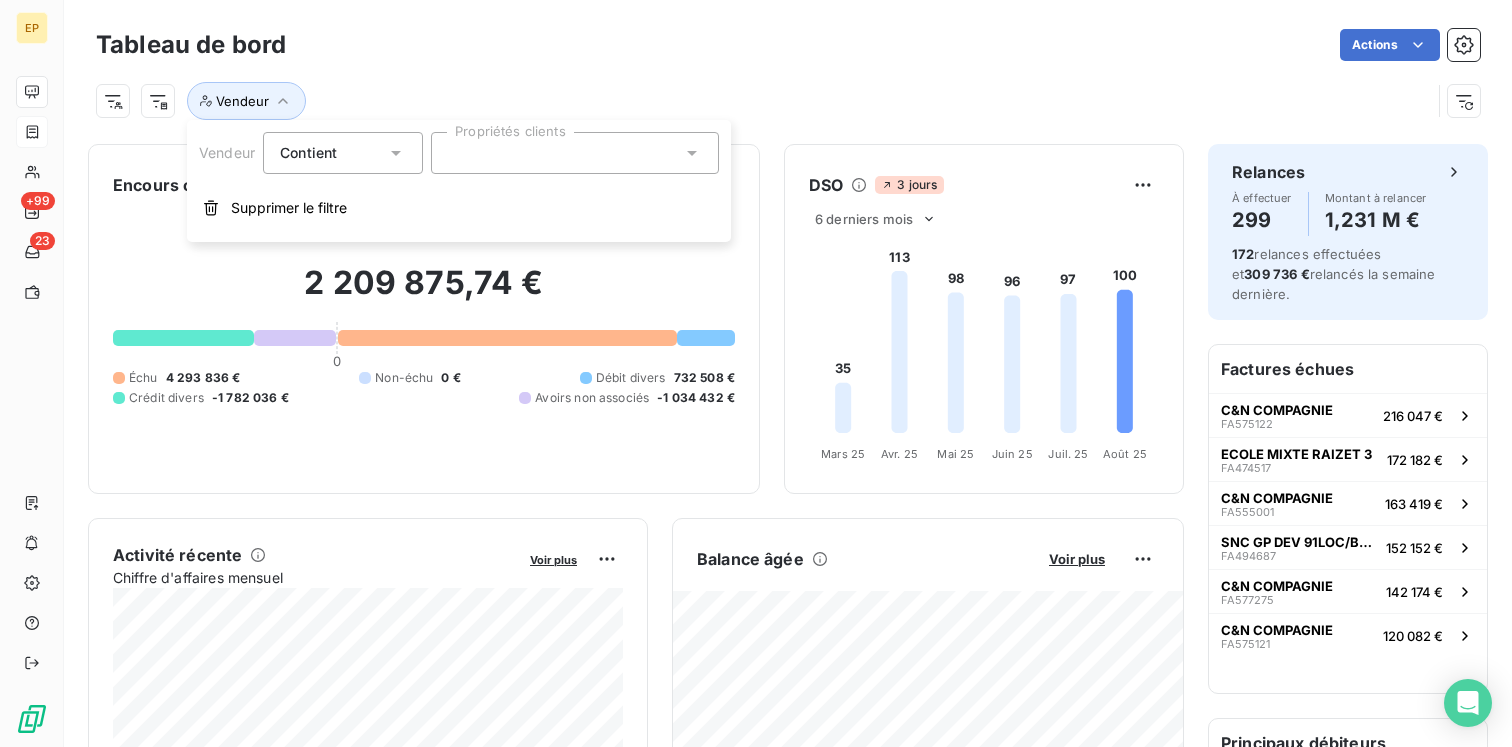 click on "Actions" at bounding box center [895, 45] 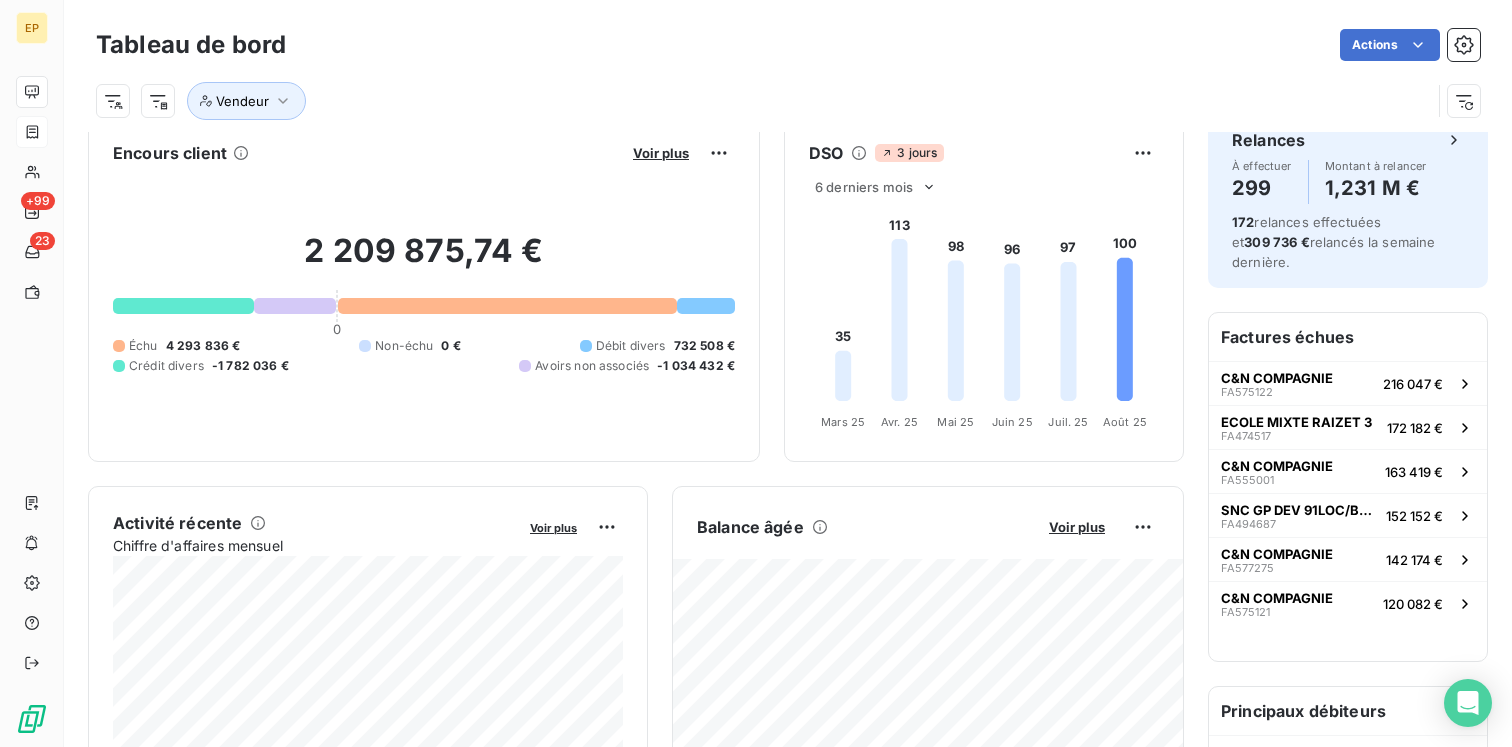 scroll, scrollTop: 0, scrollLeft: 0, axis: both 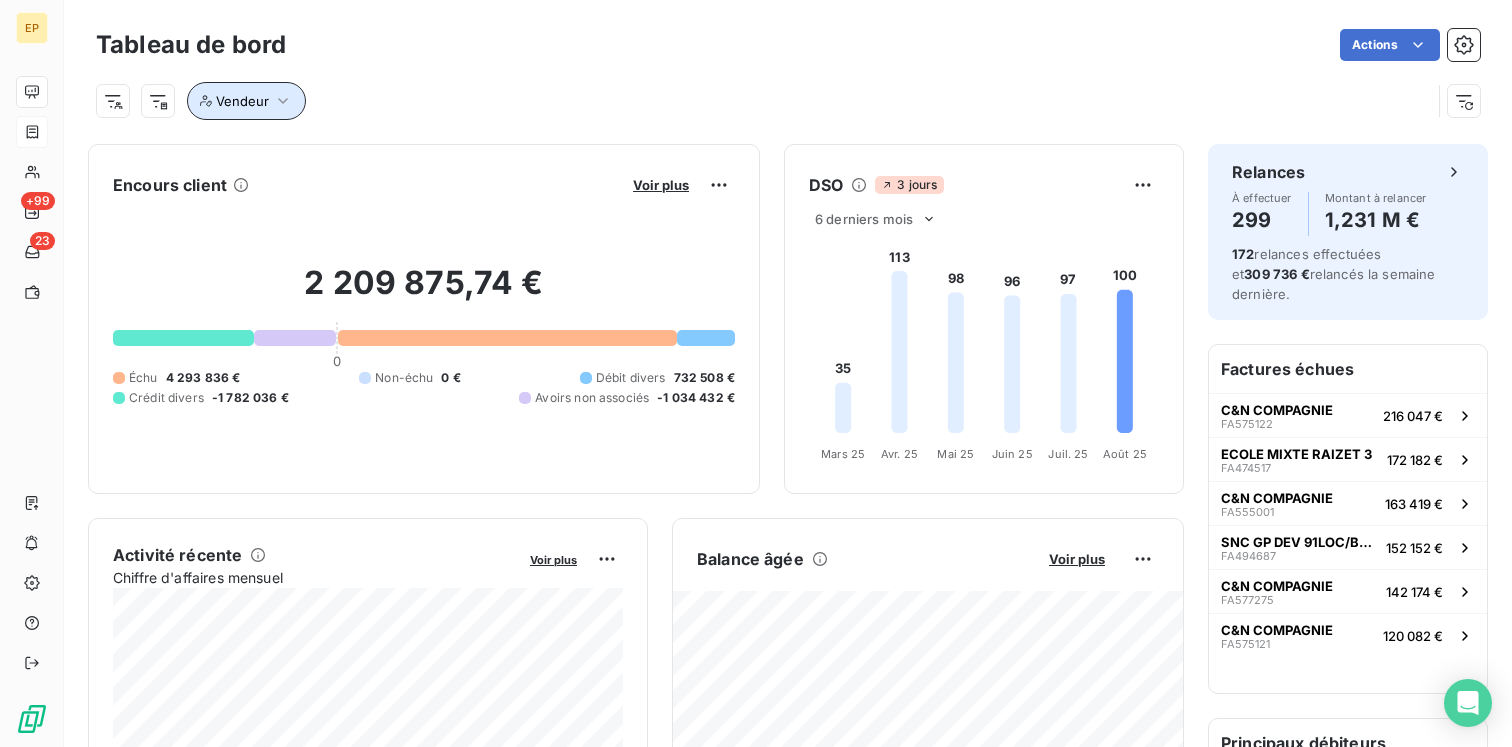 click 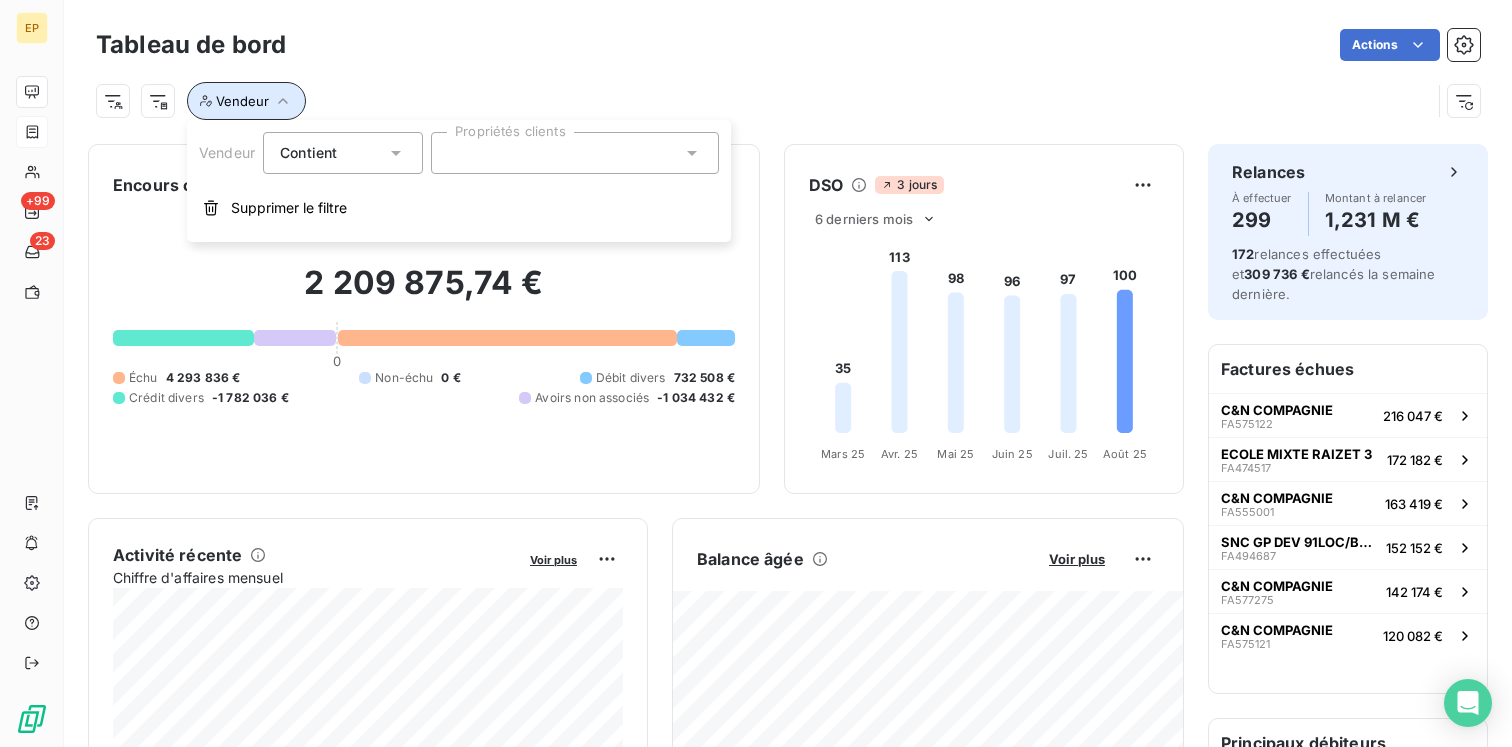 click on "Tableau de bord Actions Vendeur" at bounding box center (788, 66) 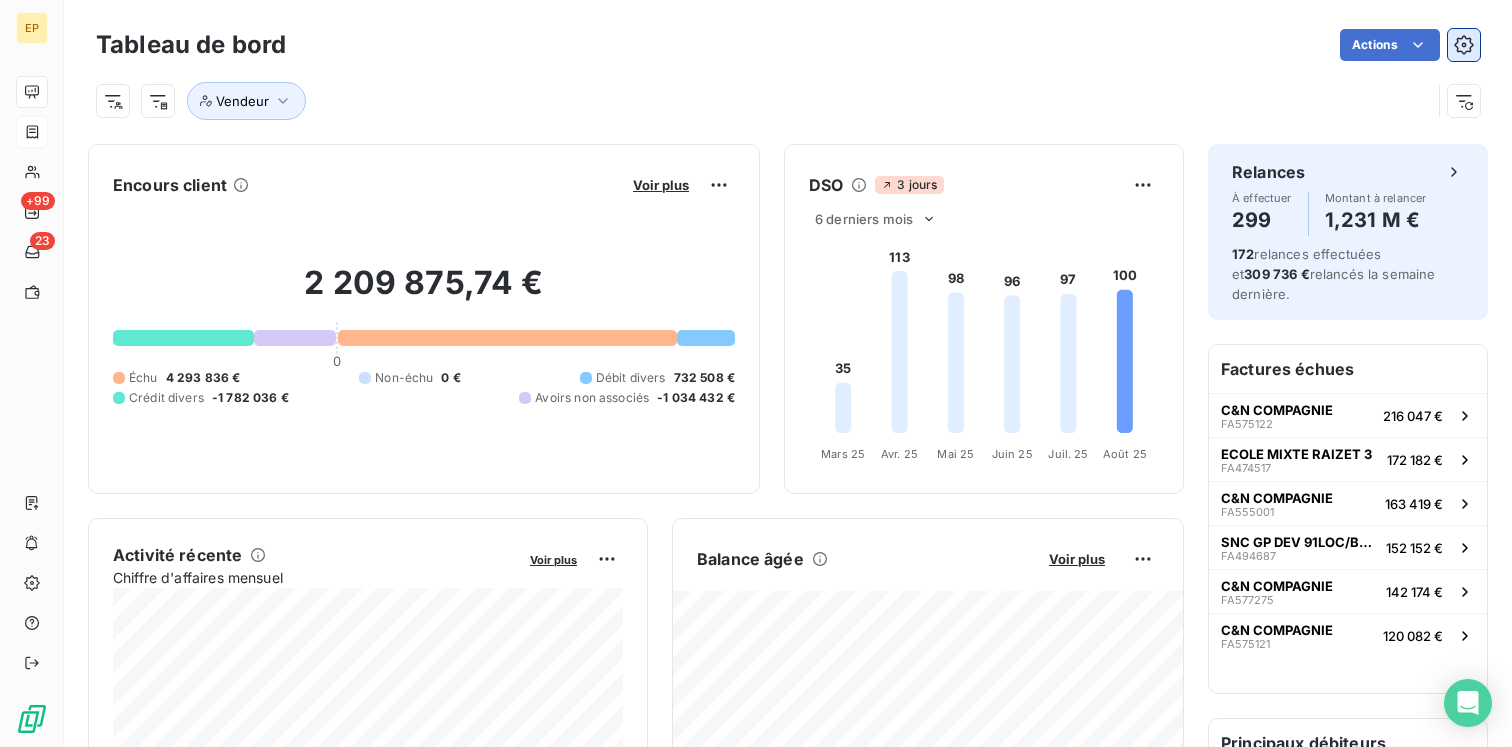 click 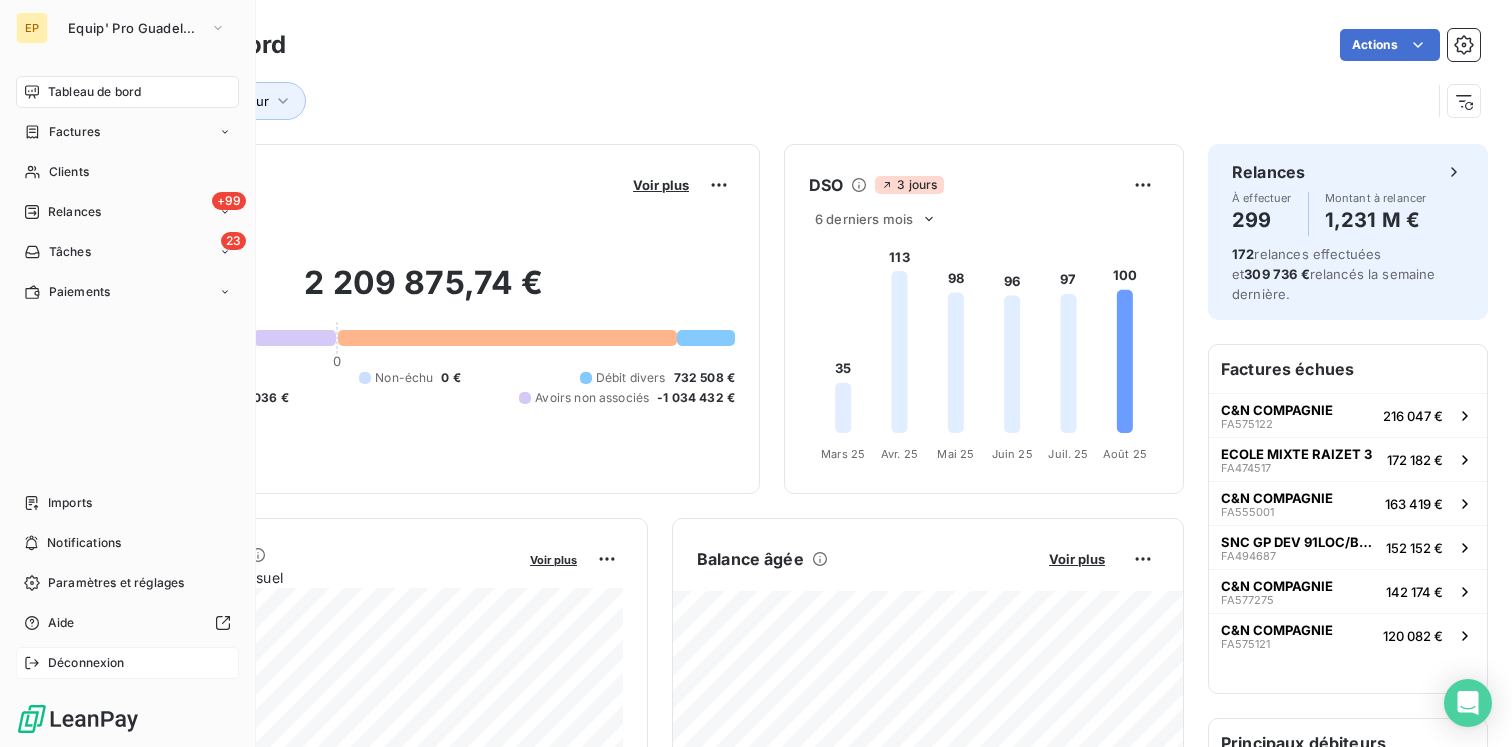click on "Déconnexion" at bounding box center [86, 663] 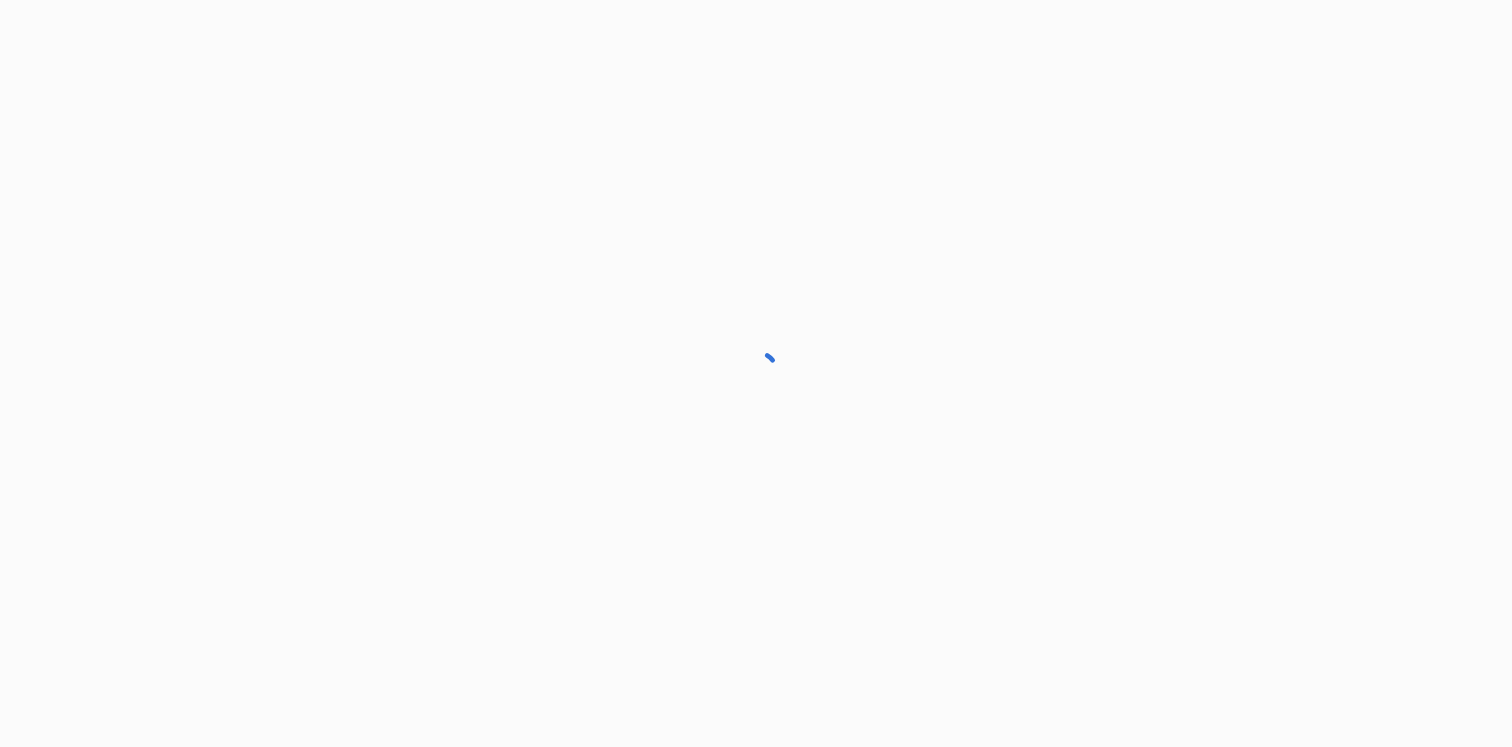 scroll, scrollTop: 0, scrollLeft: 0, axis: both 